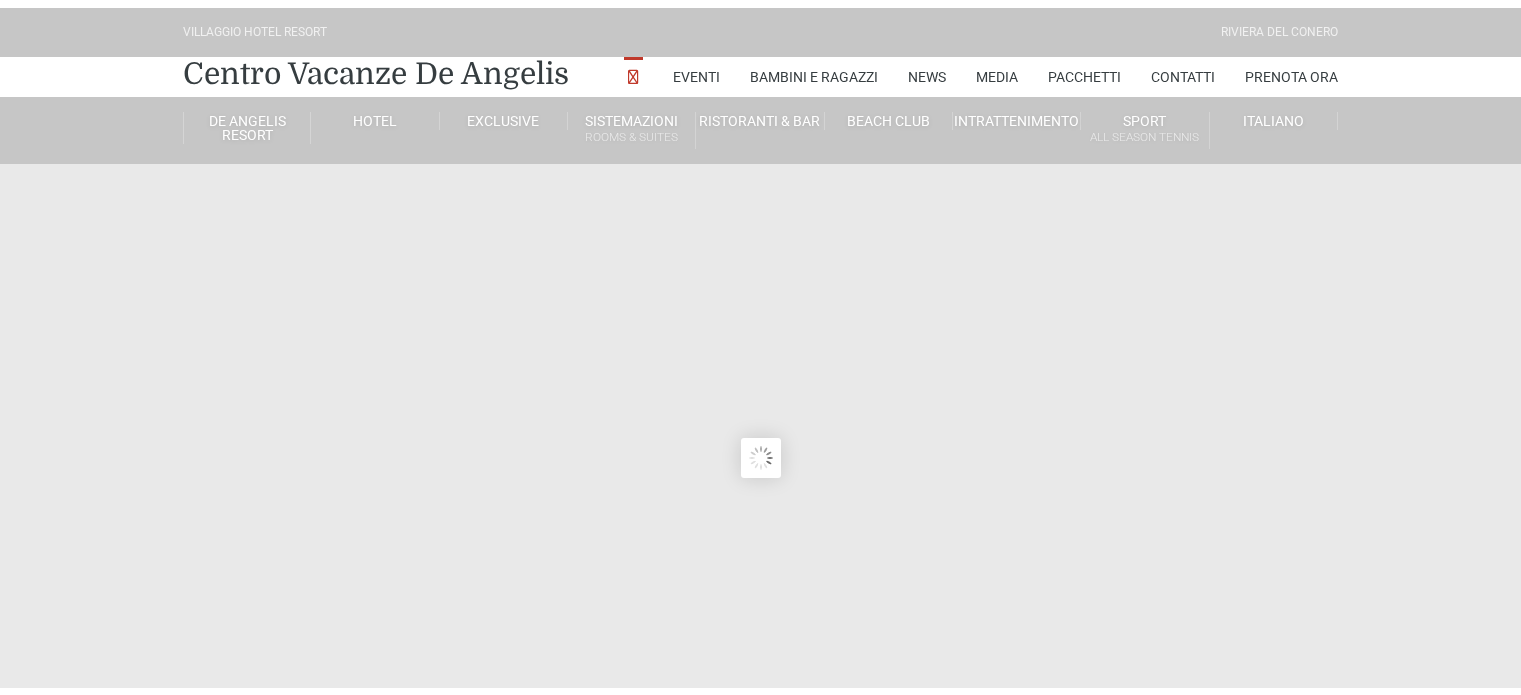 scroll, scrollTop: 0, scrollLeft: 0, axis: both 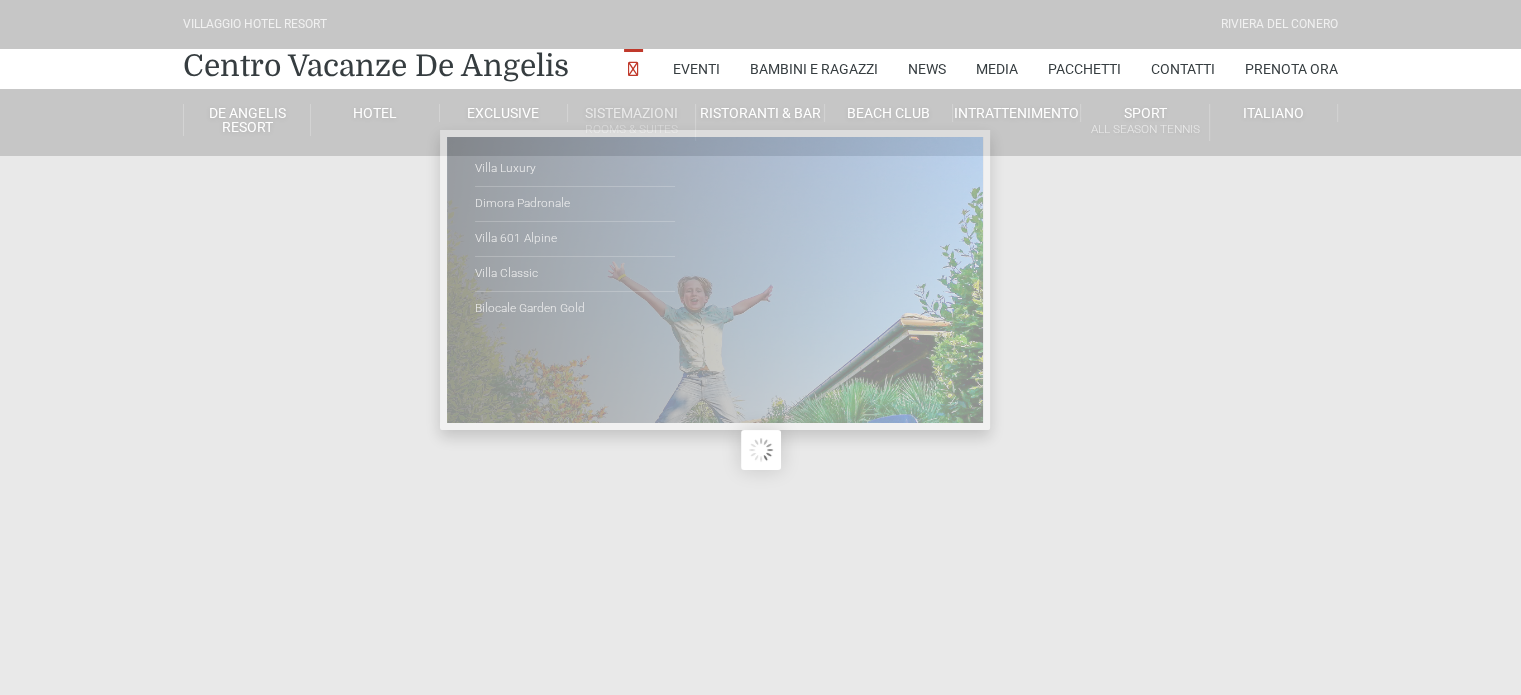 type on "[DATE]" 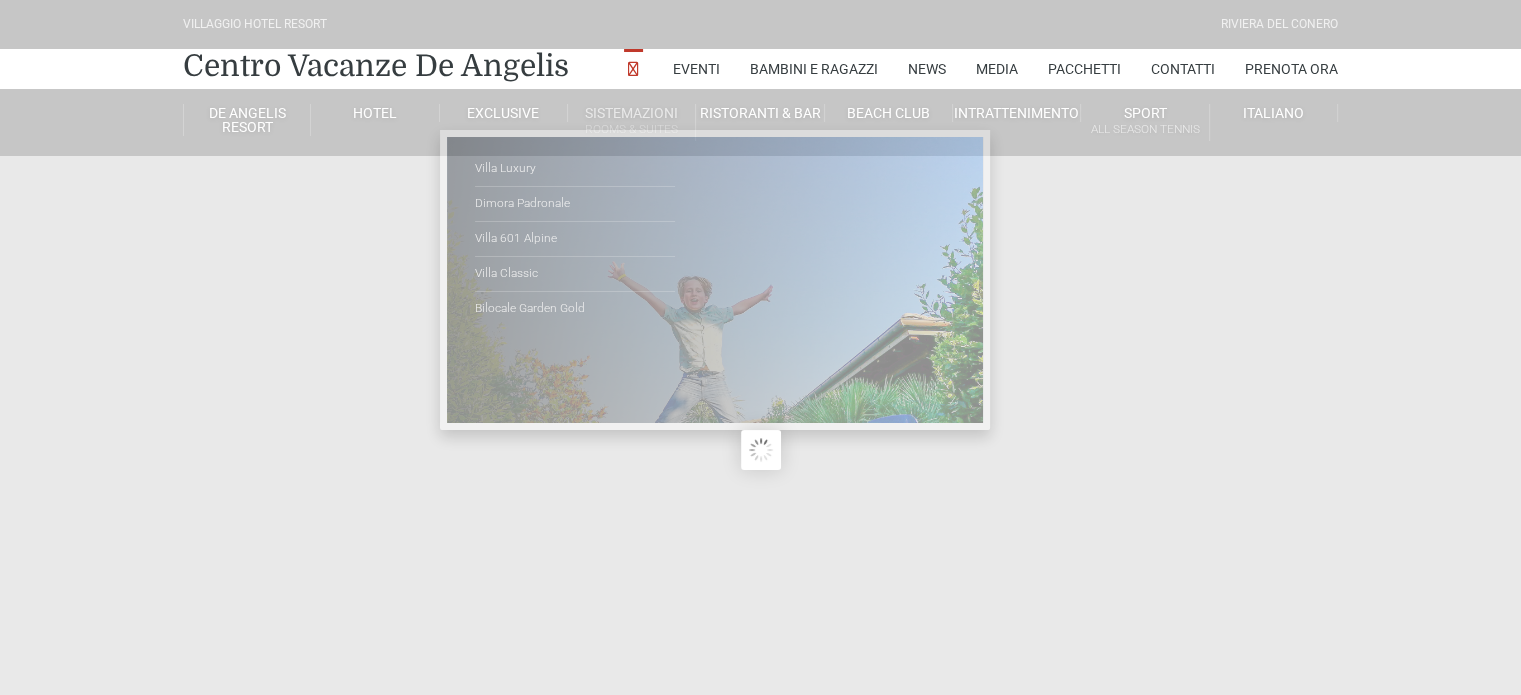 type on "[DATE]" 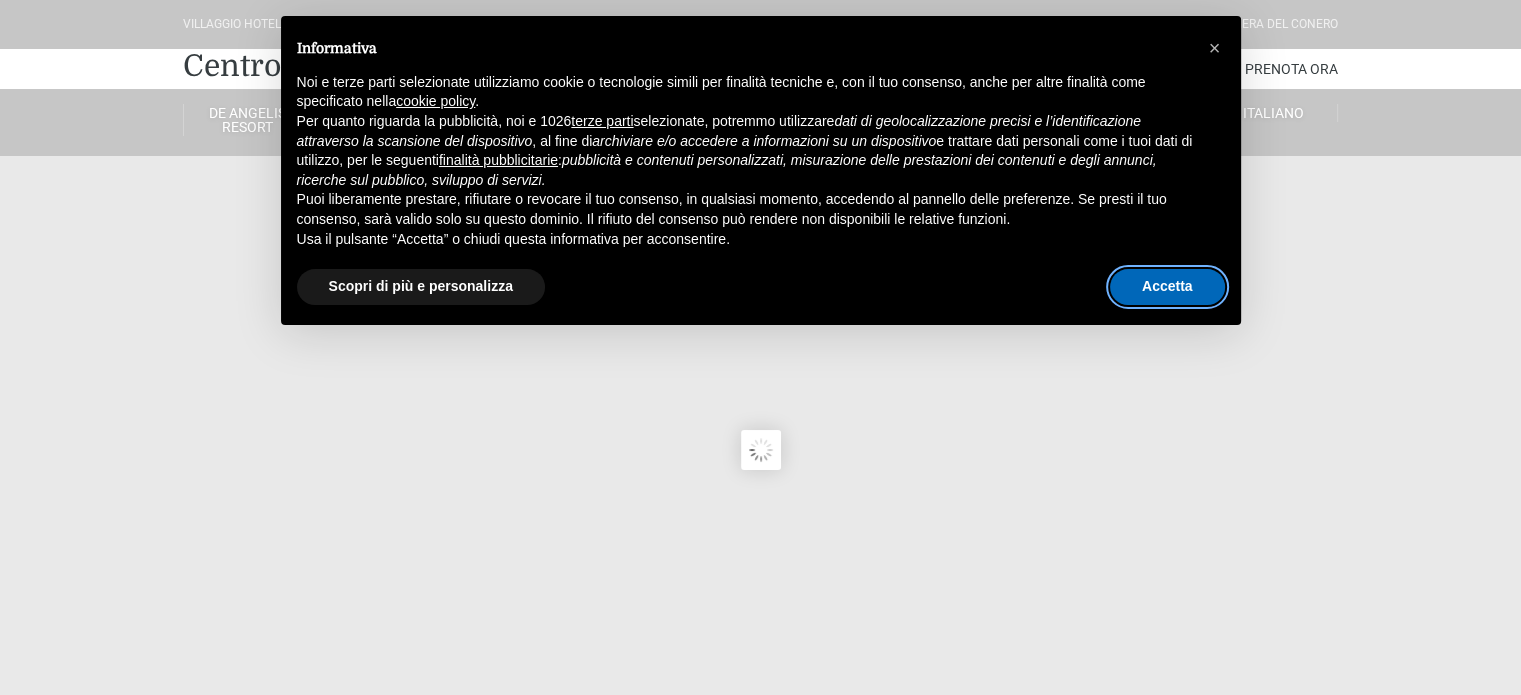 click on "Accetta" at bounding box center [1167, 287] 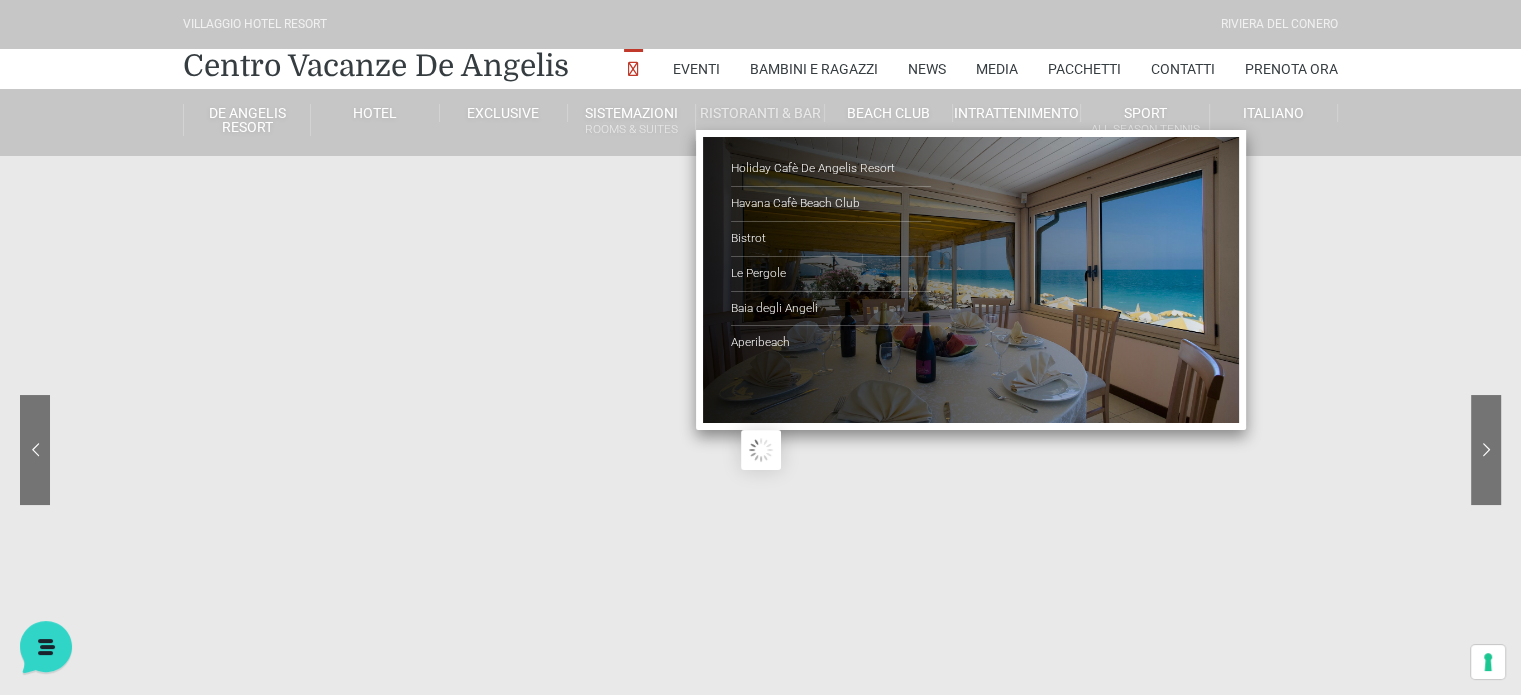 scroll, scrollTop: 0, scrollLeft: 0, axis: both 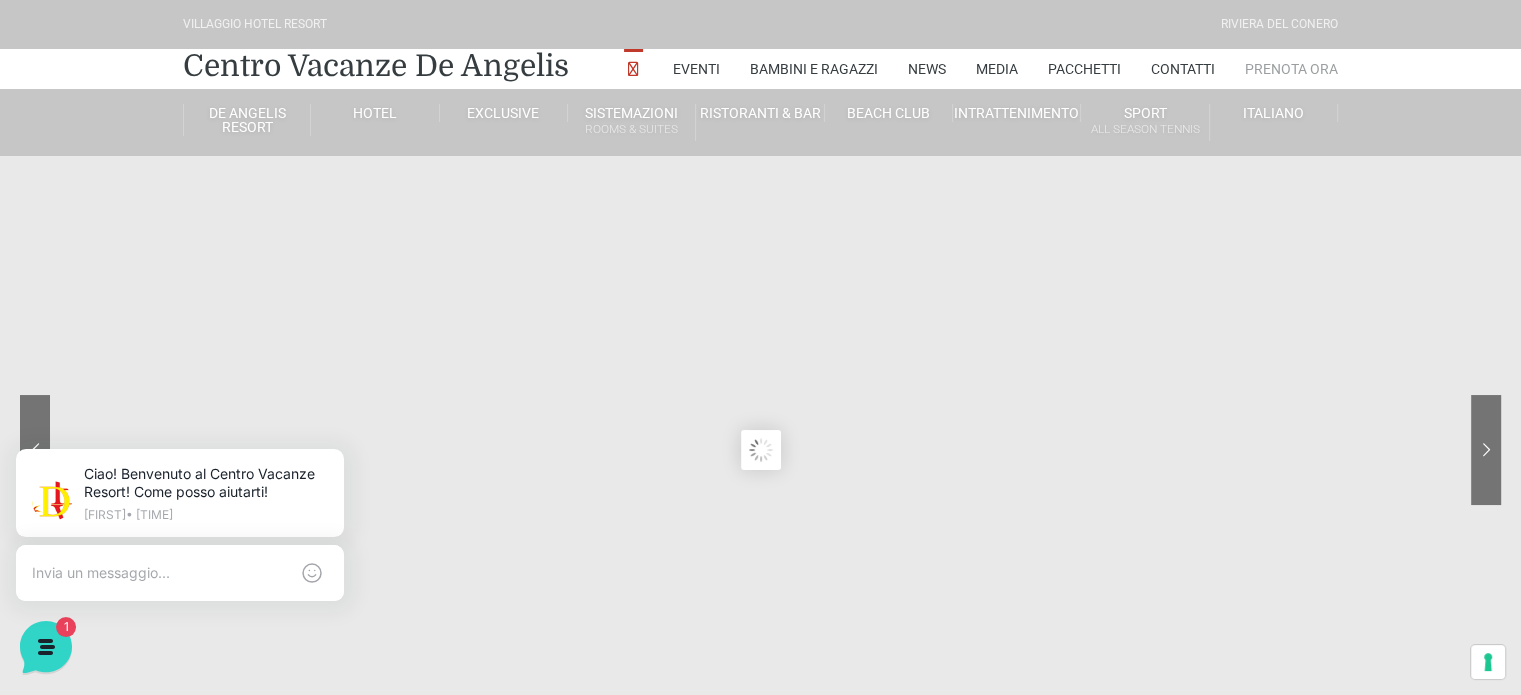 click on "Prenota Ora" at bounding box center [1291, 69] 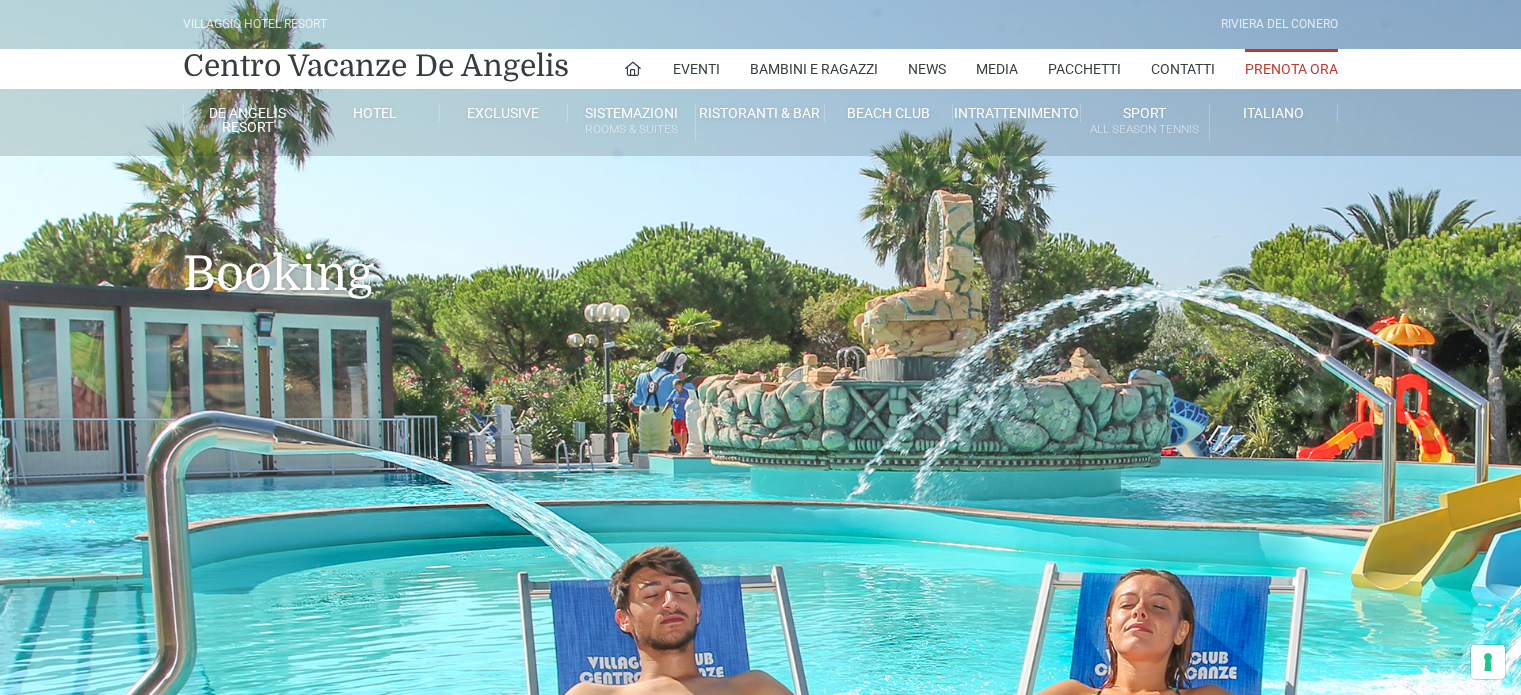 scroll, scrollTop: 0, scrollLeft: 0, axis: both 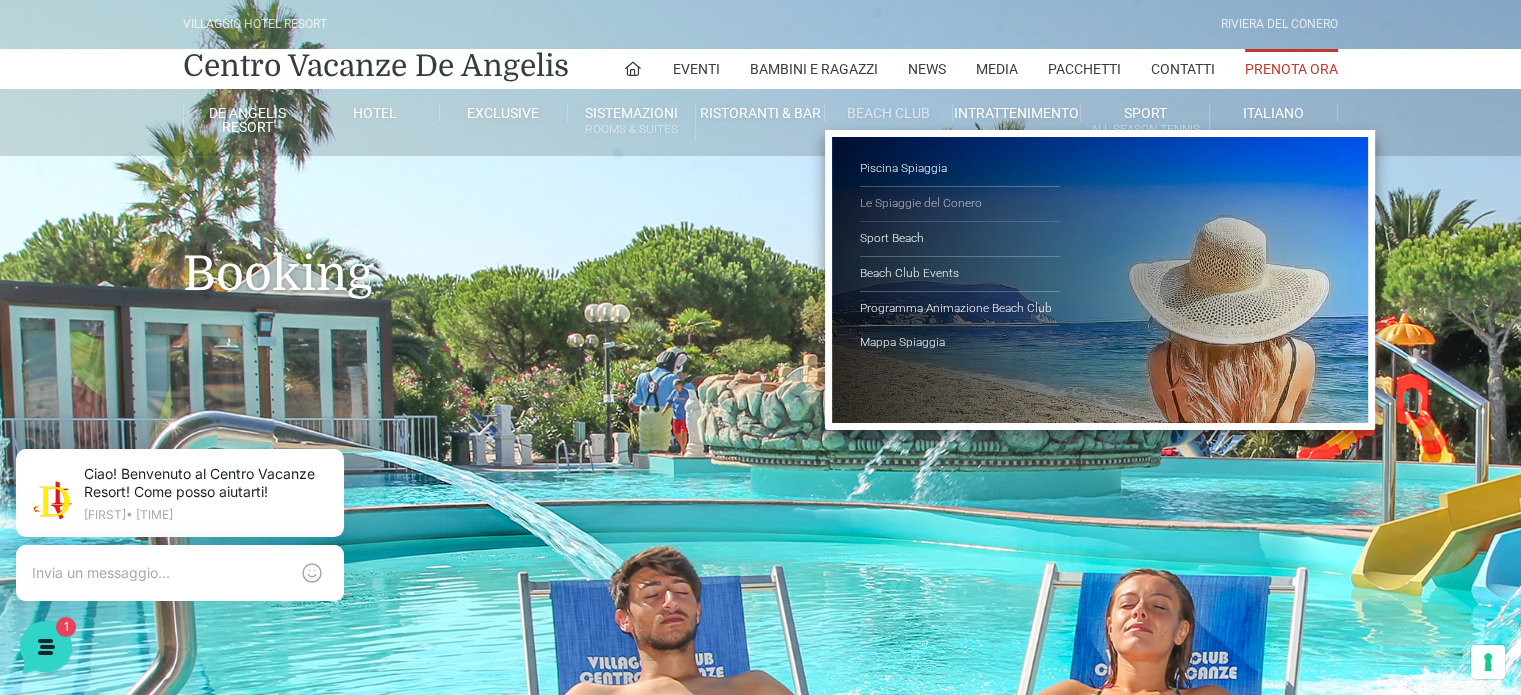 click on "Le Spiaggie del Conero" at bounding box center (960, 204) 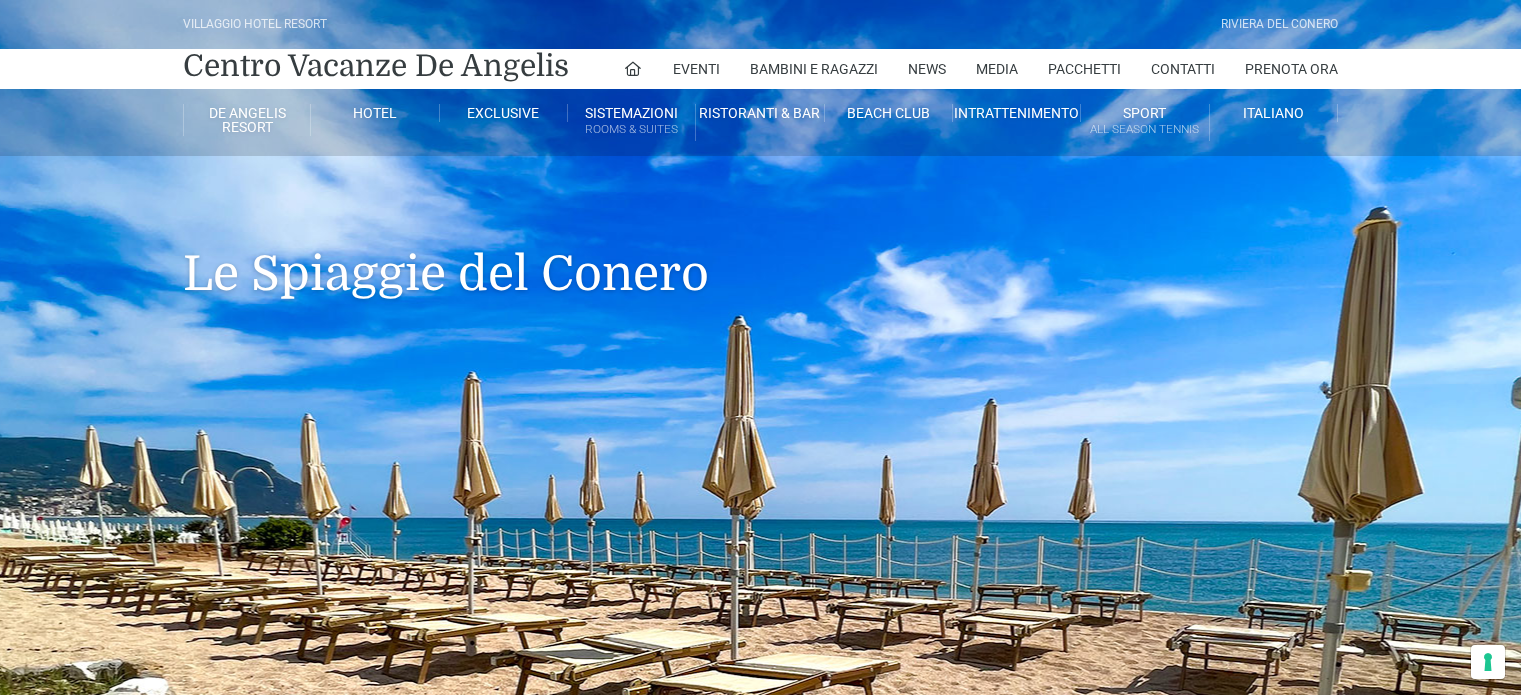 scroll, scrollTop: 0, scrollLeft: 0, axis: both 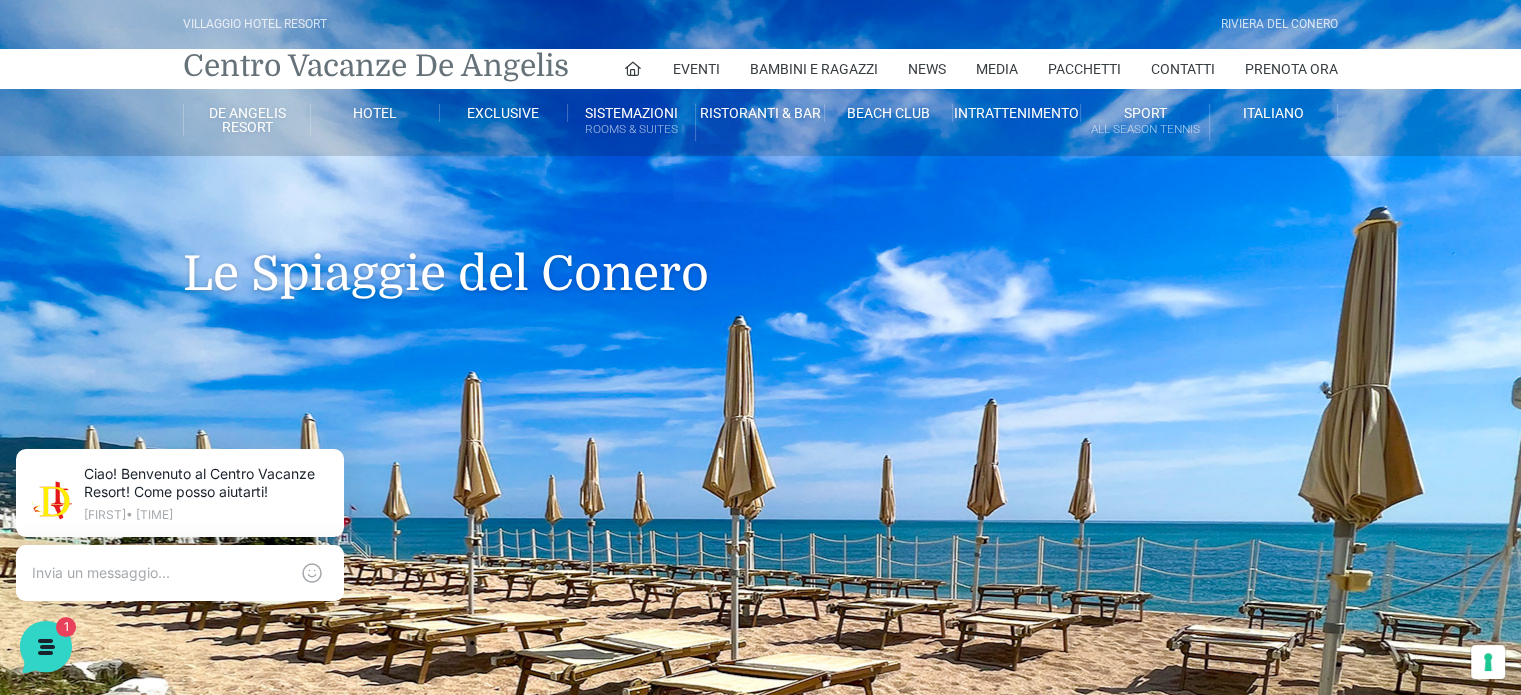 click on "Centro Vacanze De Angelis" at bounding box center (376, 66) 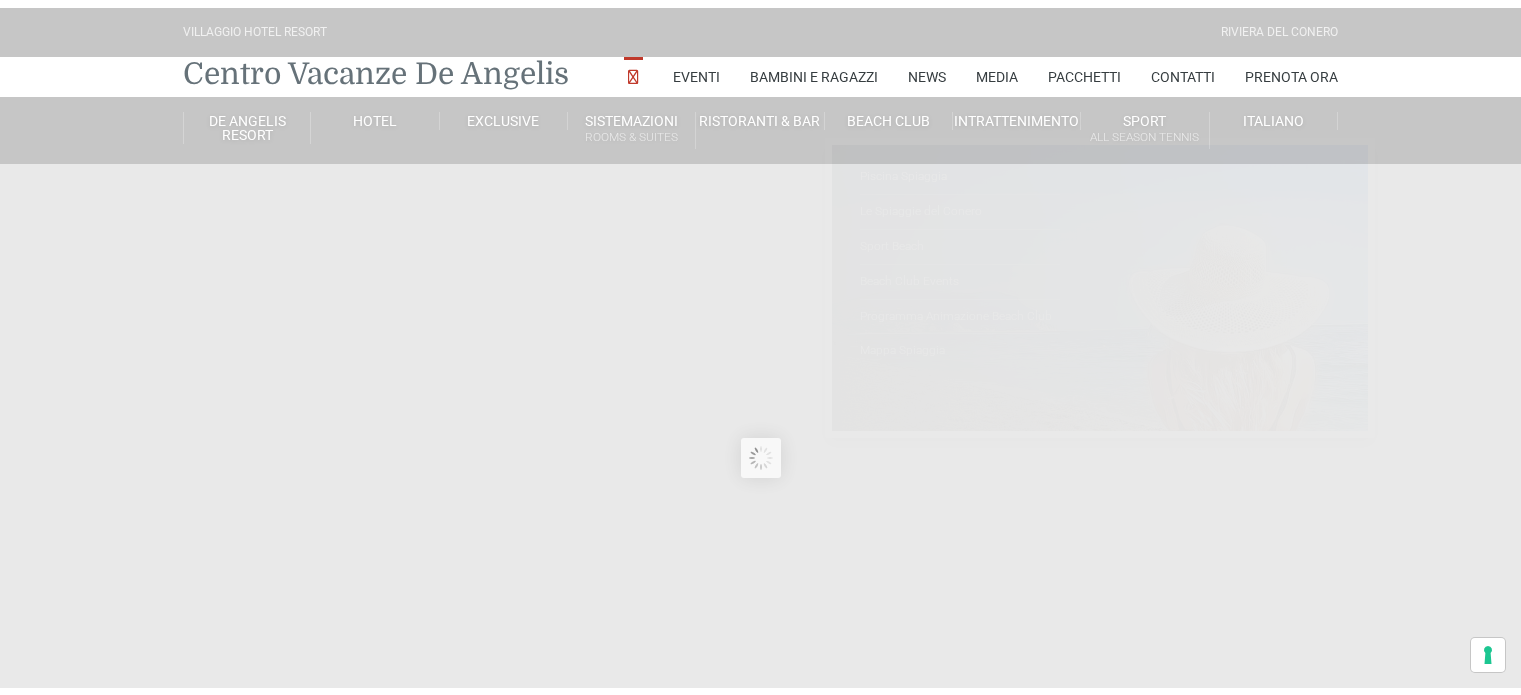 scroll, scrollTop: 0, scrollLeft: 0, axis: both 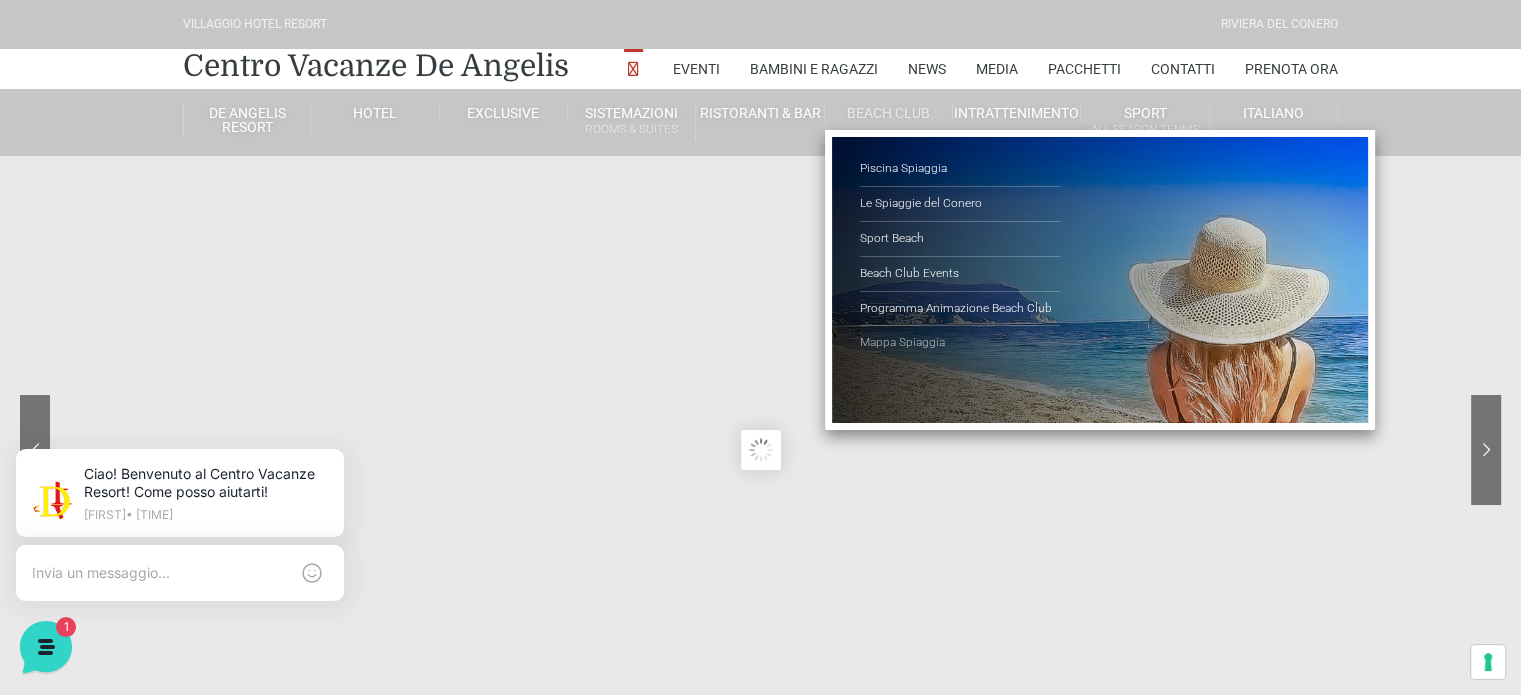click on "Mappa Spiaggia" at bounding box center (960, 343) 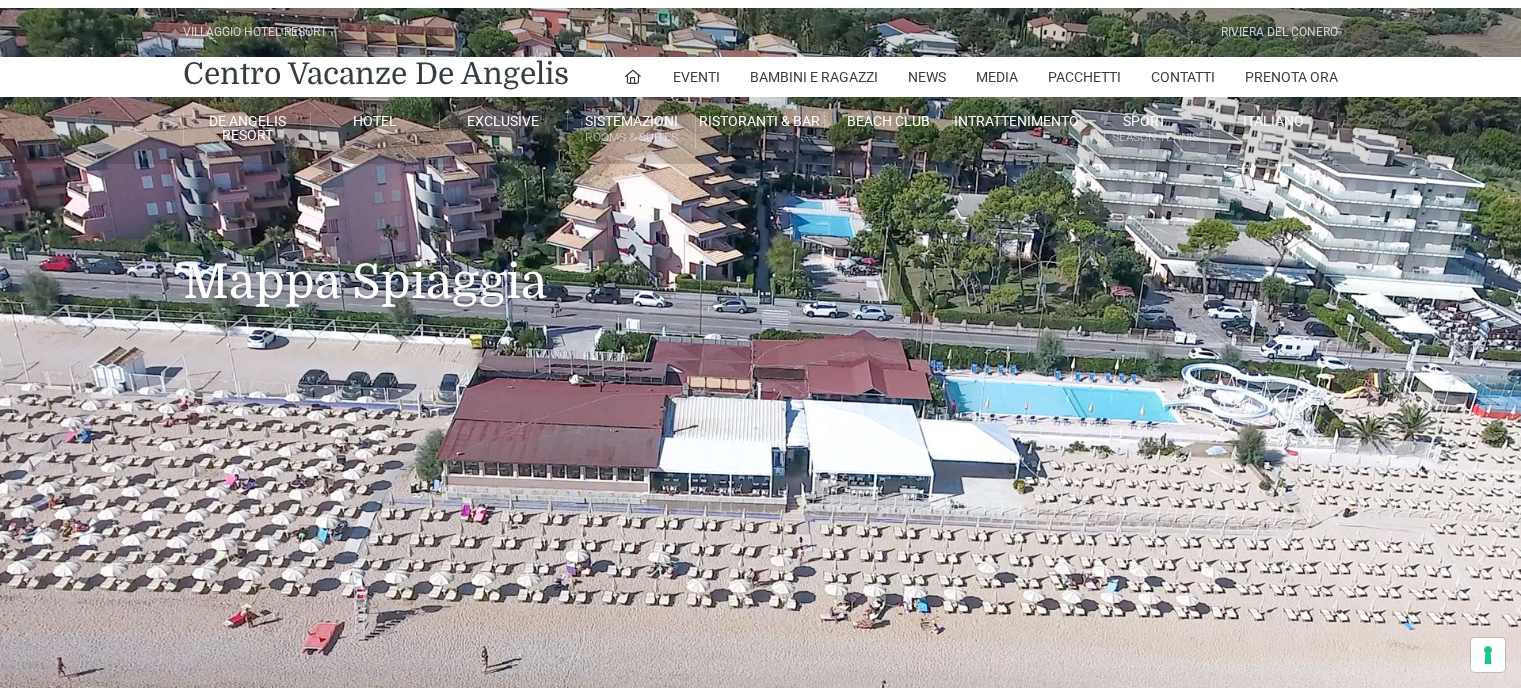scroll, scrollTop: 0, scrollLeft: 0, axis: both 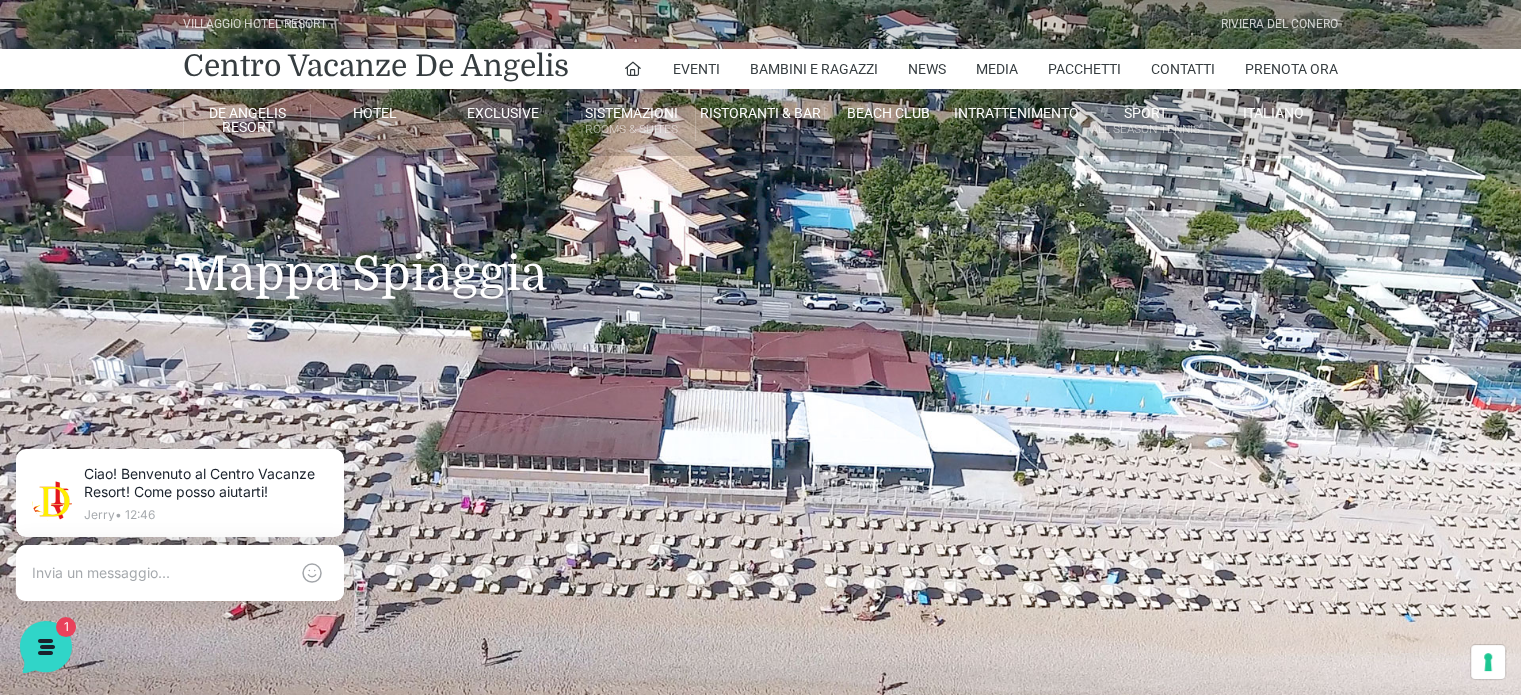 drag, startPoint x: 1296, startPoint y: 487, endPoint x: 1020, endPoint y: 468, distance: 276.6532 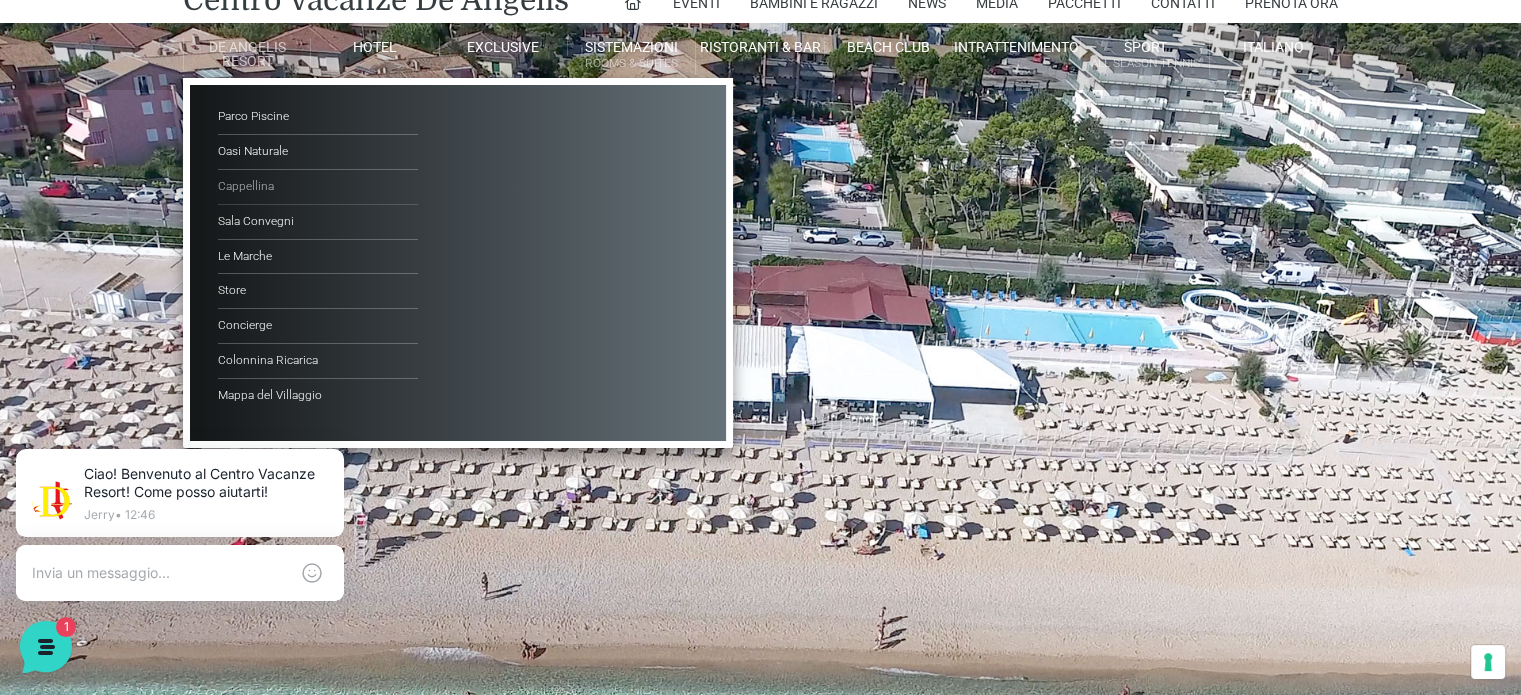scroll, scrollTop: 100, scrollLeft: 0, axis: vertical 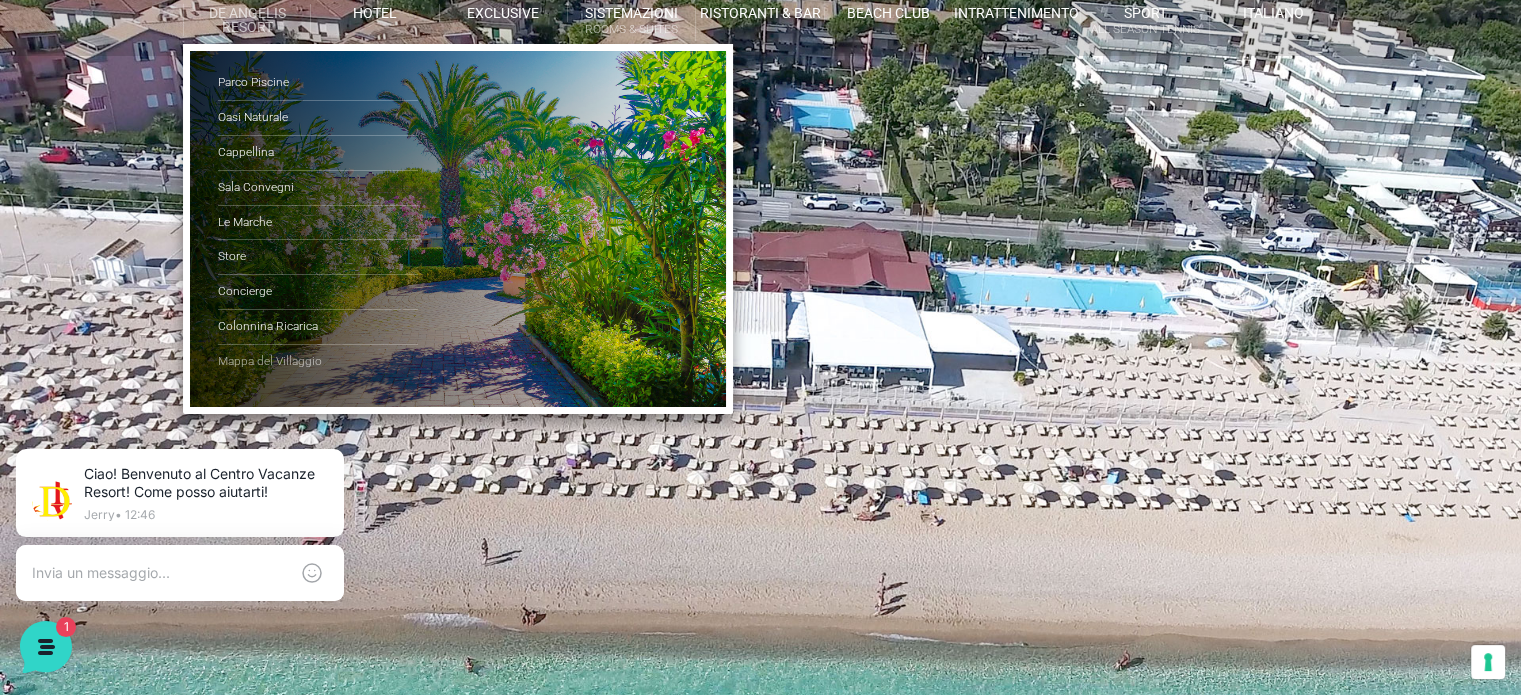 click on "Mappa del Villaggio" at bounding box center (318, 362) 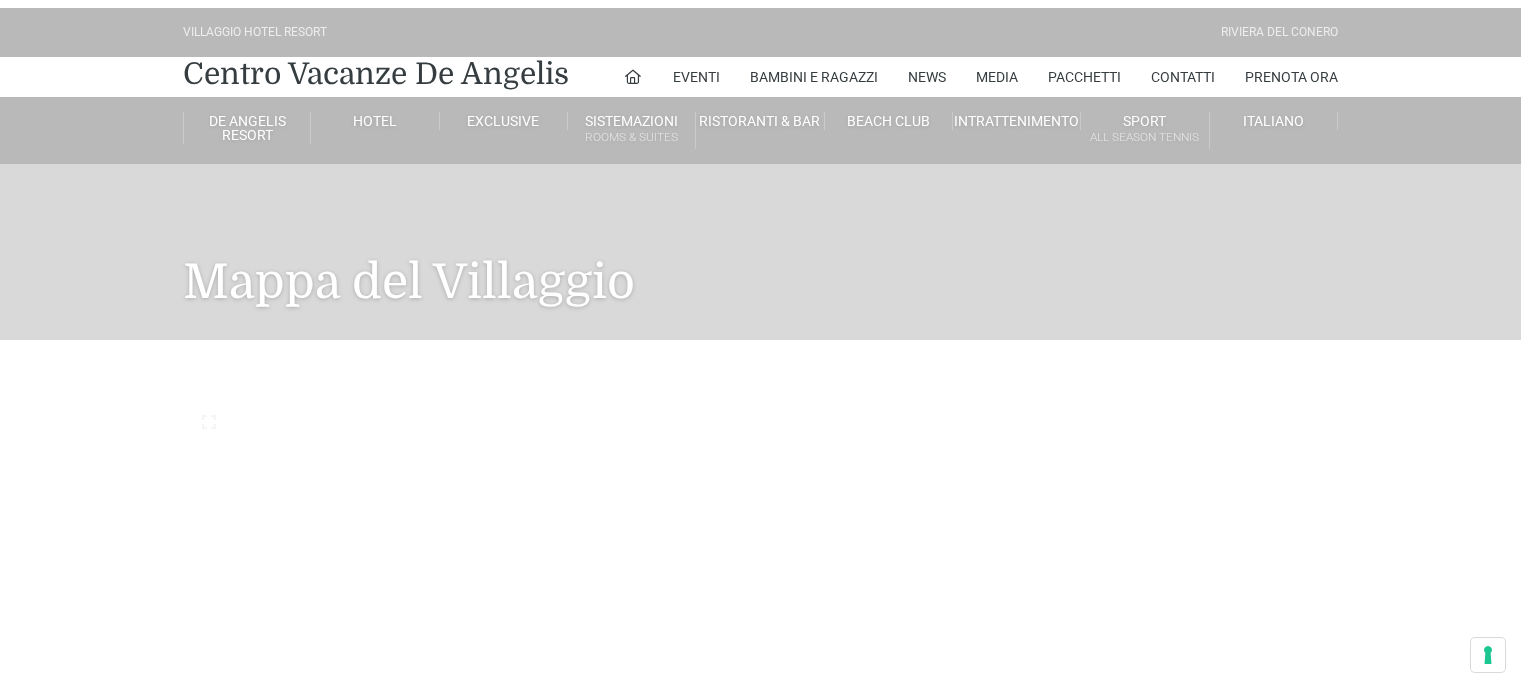scroll, scrollTop: 0, scrollLeft: 0, axis: both 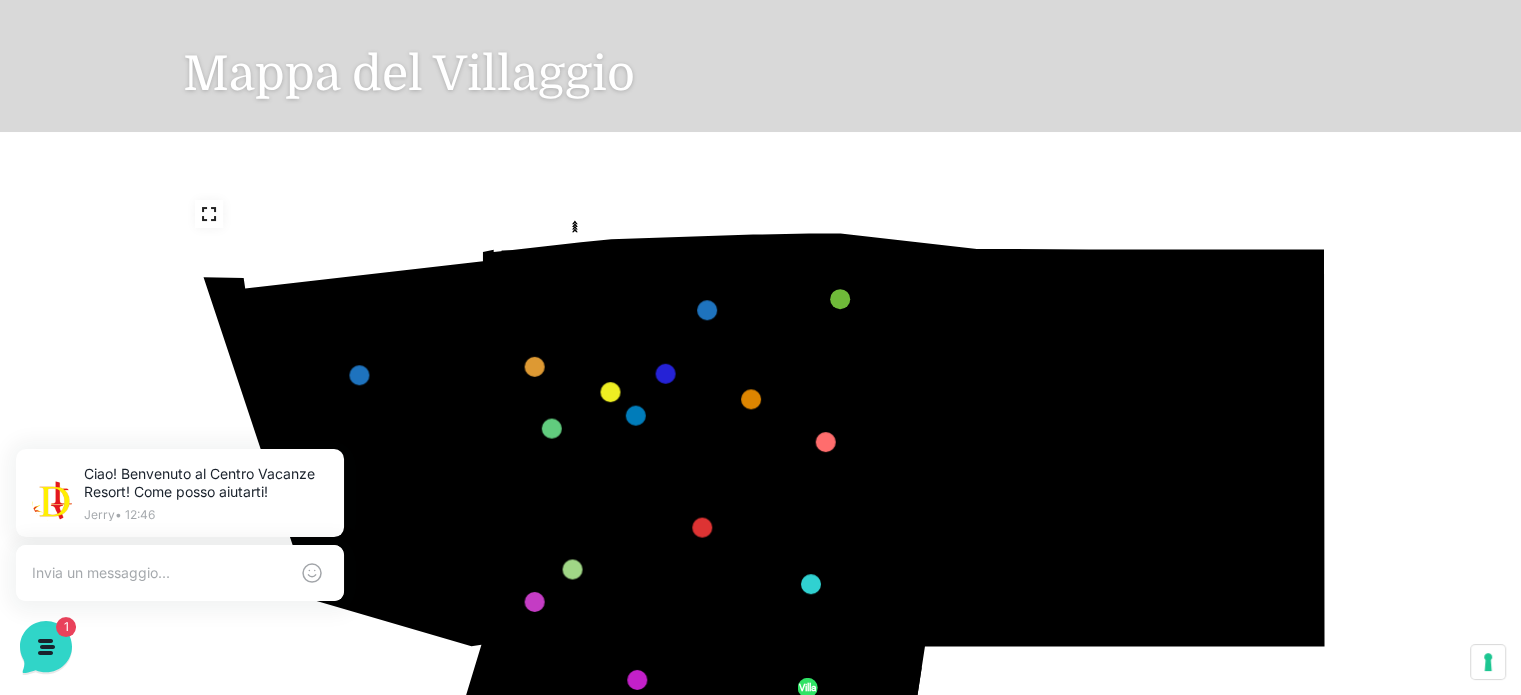 drag, startPoint x: 1075, startPoint y: 565, endPoint x: 1096, endPoint y: 401, distance: 165.33905 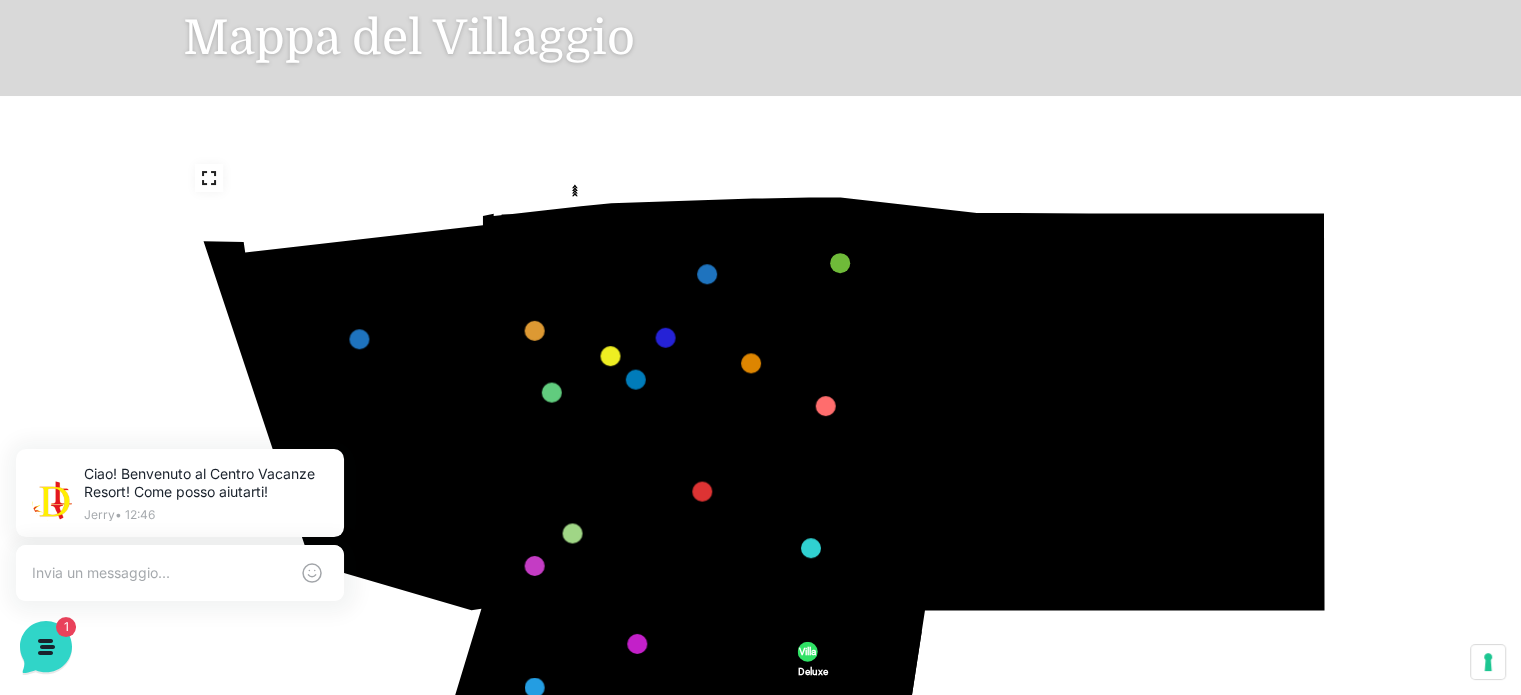 scroll, scrollTop: 224, scrollLeft: 0, axis: vertical 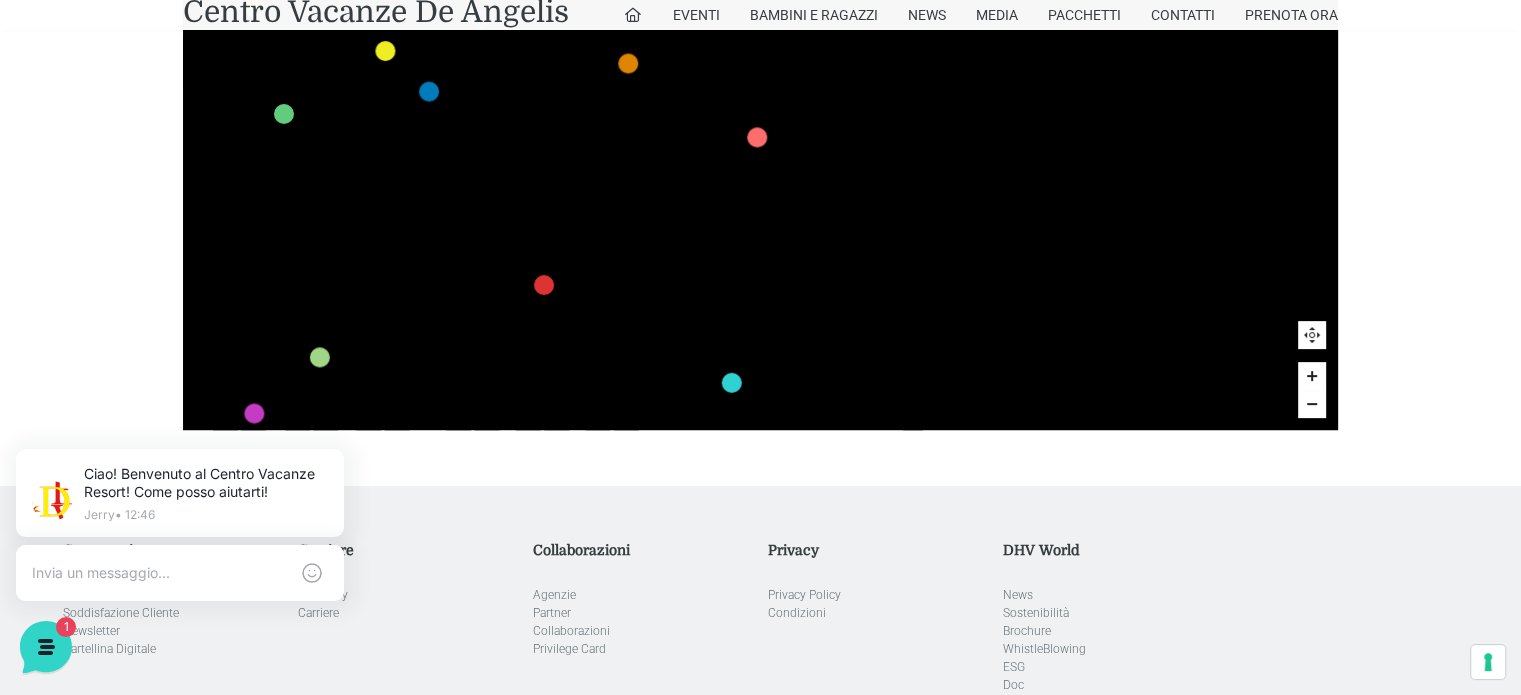 drag, startPoint x: 1140, startPoint y: 185, endPoint x: 1072, endPoint y: 394, distance: 219.78398 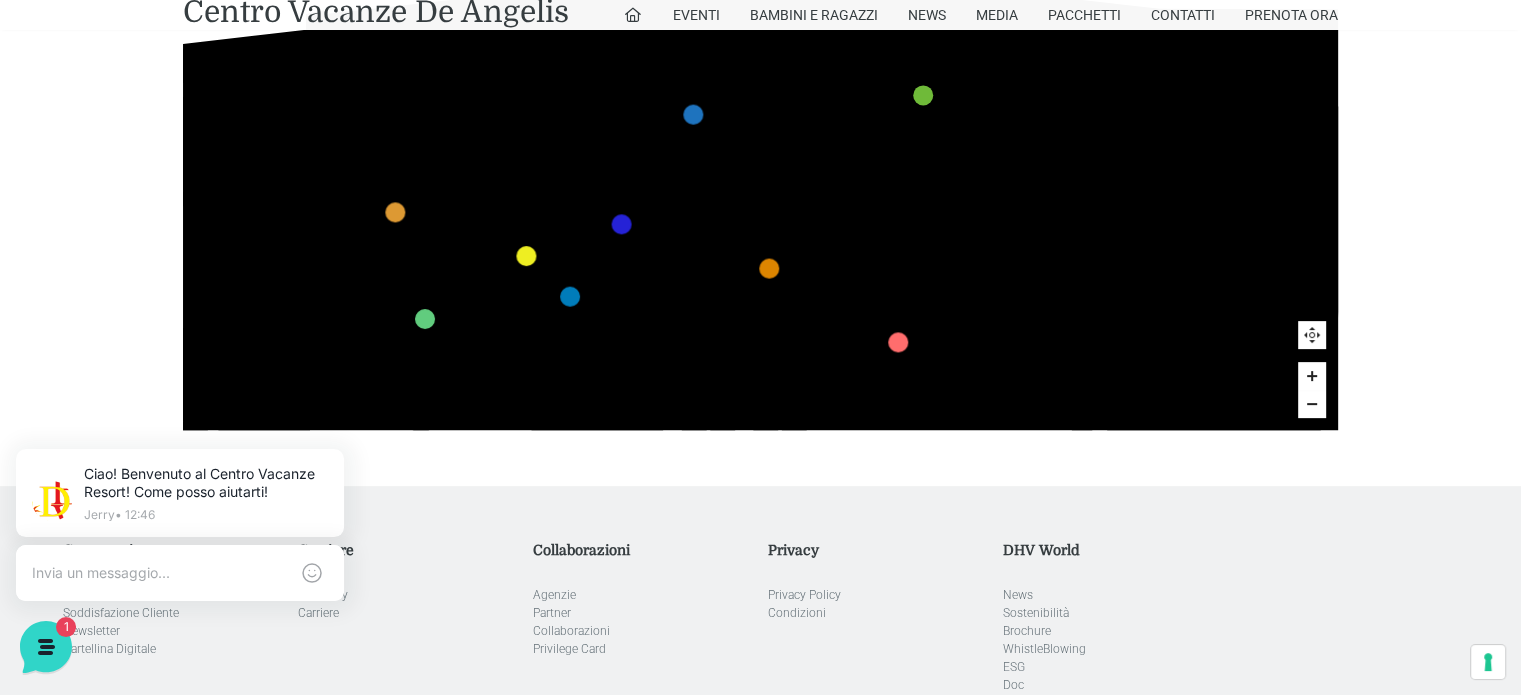 drag, startPoint x: 1057, startPoint y: 335, endPoint x: 1121, endPoint y: 346, distance: 64.93843 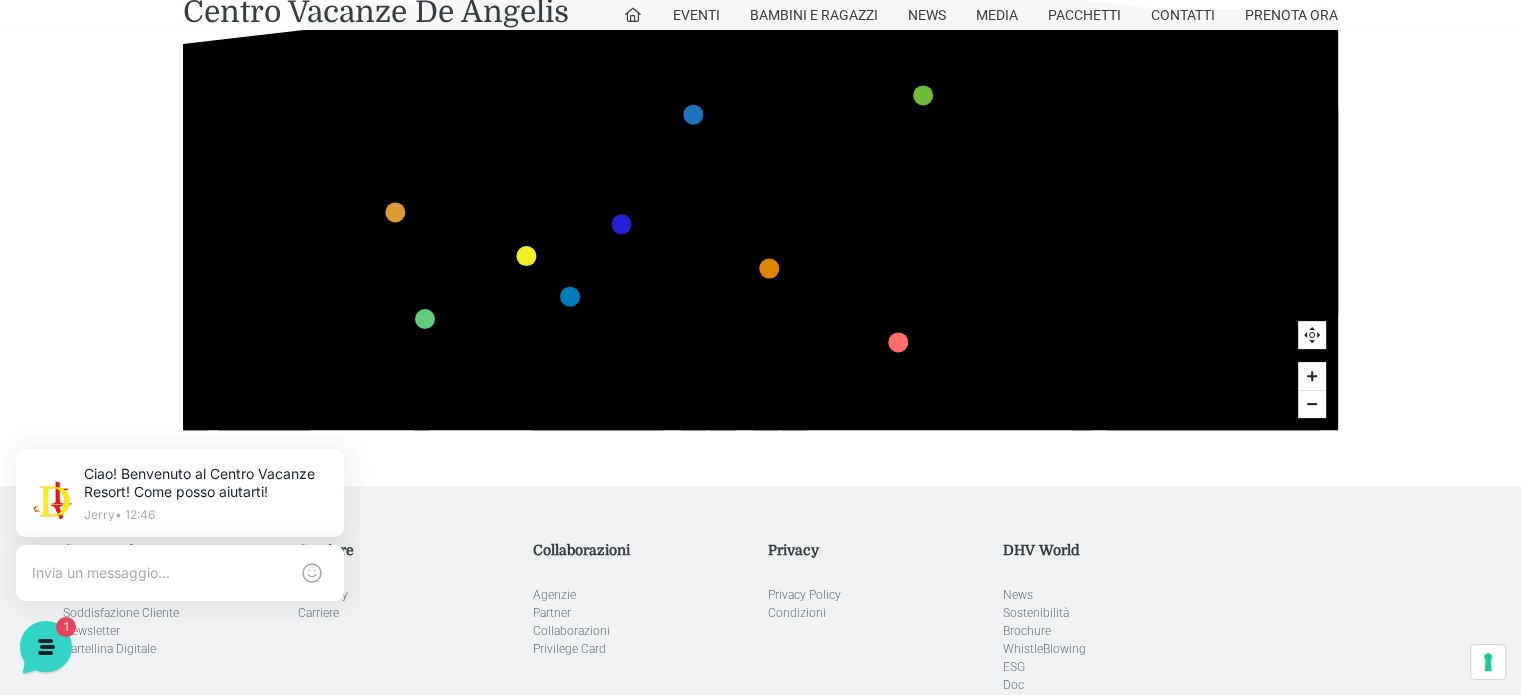 click 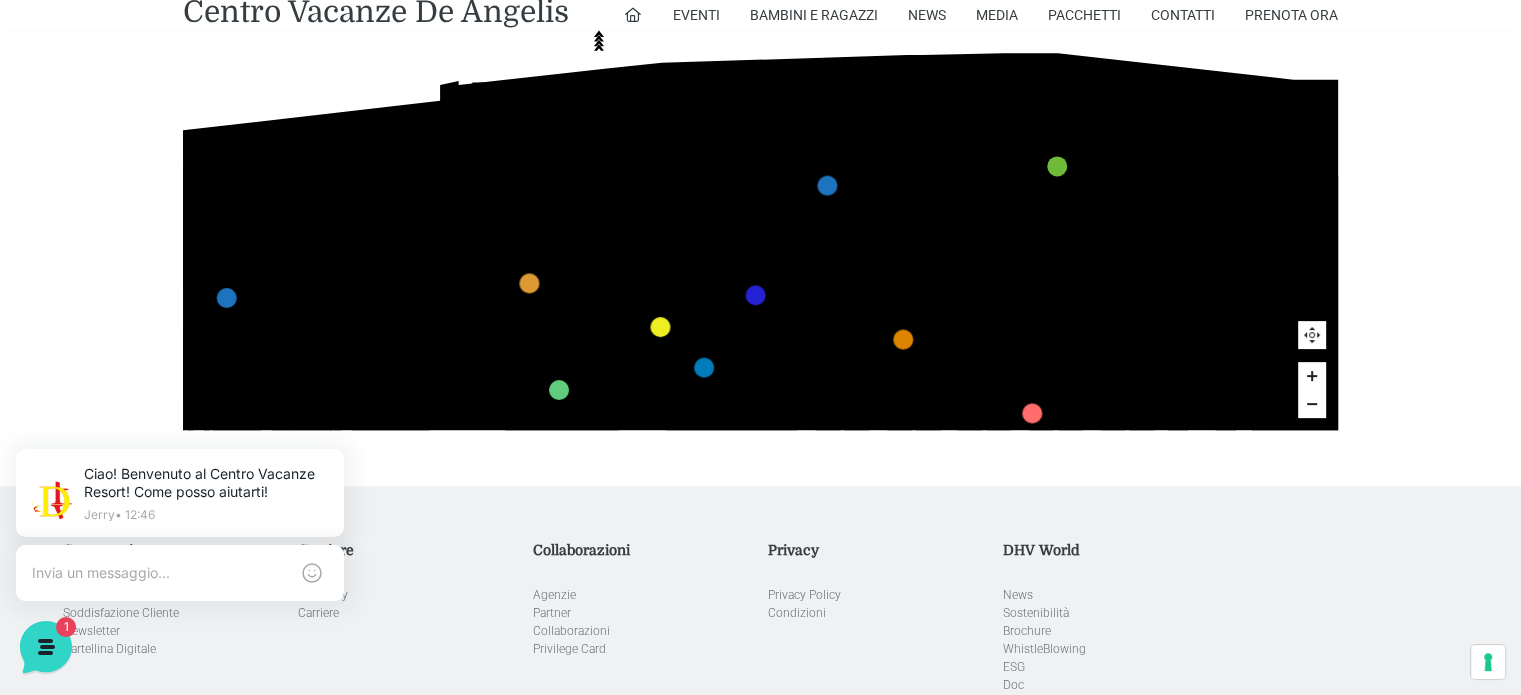 drag, startPoint x: 755, startPoint y: 196, endPoint x: 868, endPoint y: 254, distance: 127.01575 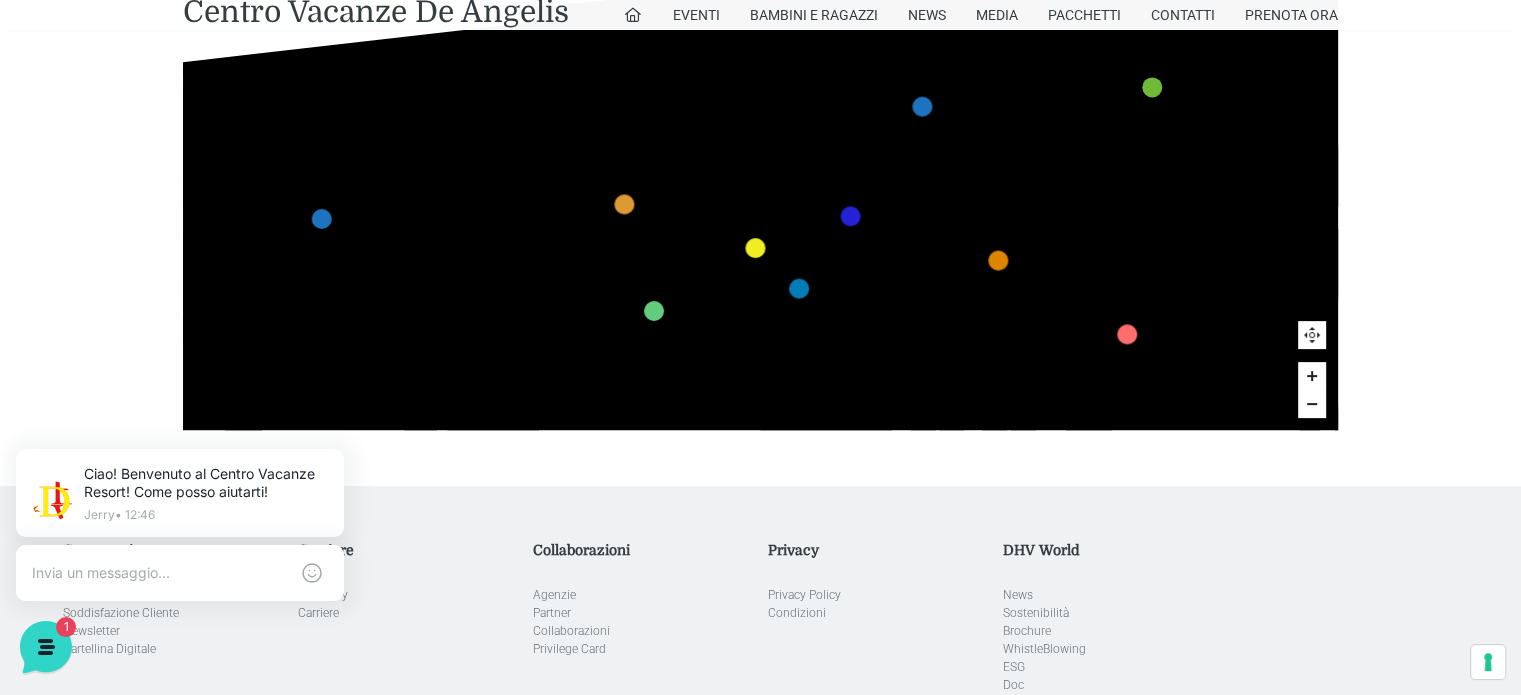 drag, startPoint x: 572, startPoint y: 338, endPoint x: 670, endPoint y: 257, distance: 127.141655 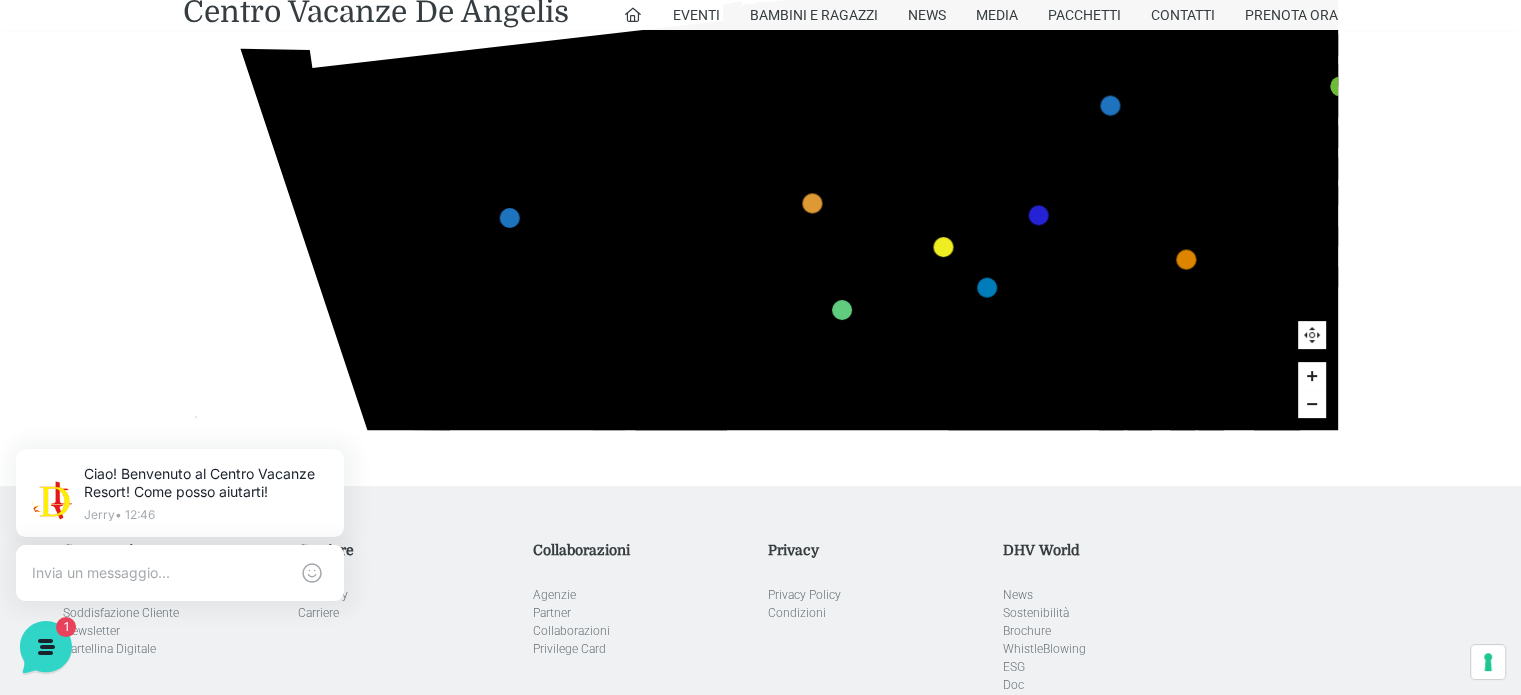 drag, startPoint x: 504, startPoint y: 301, endPoint x: 739, endPoint y: 308, distance: 235.10423 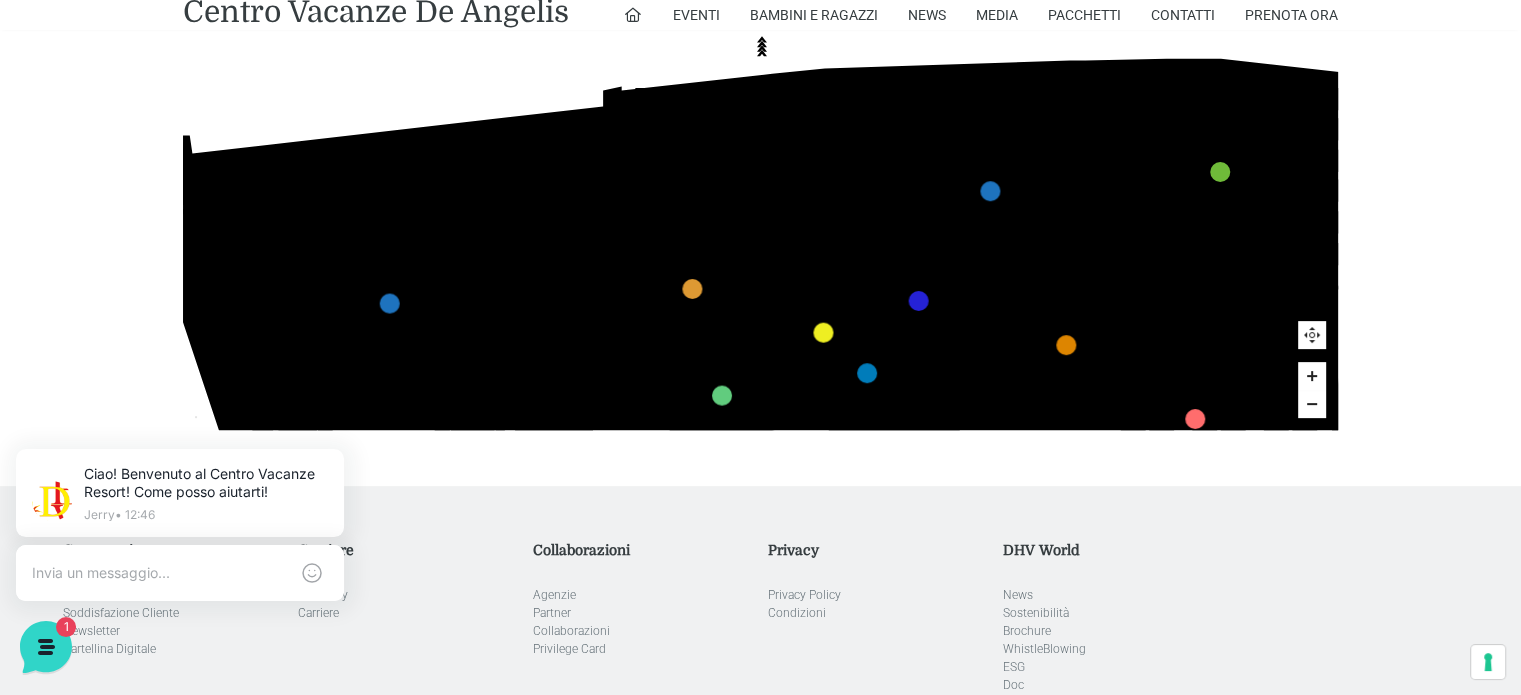 drag, startPoint x: 832, startPoint y: 287, endPoint x: 643, endPoint y: 456, distance: 253.53896 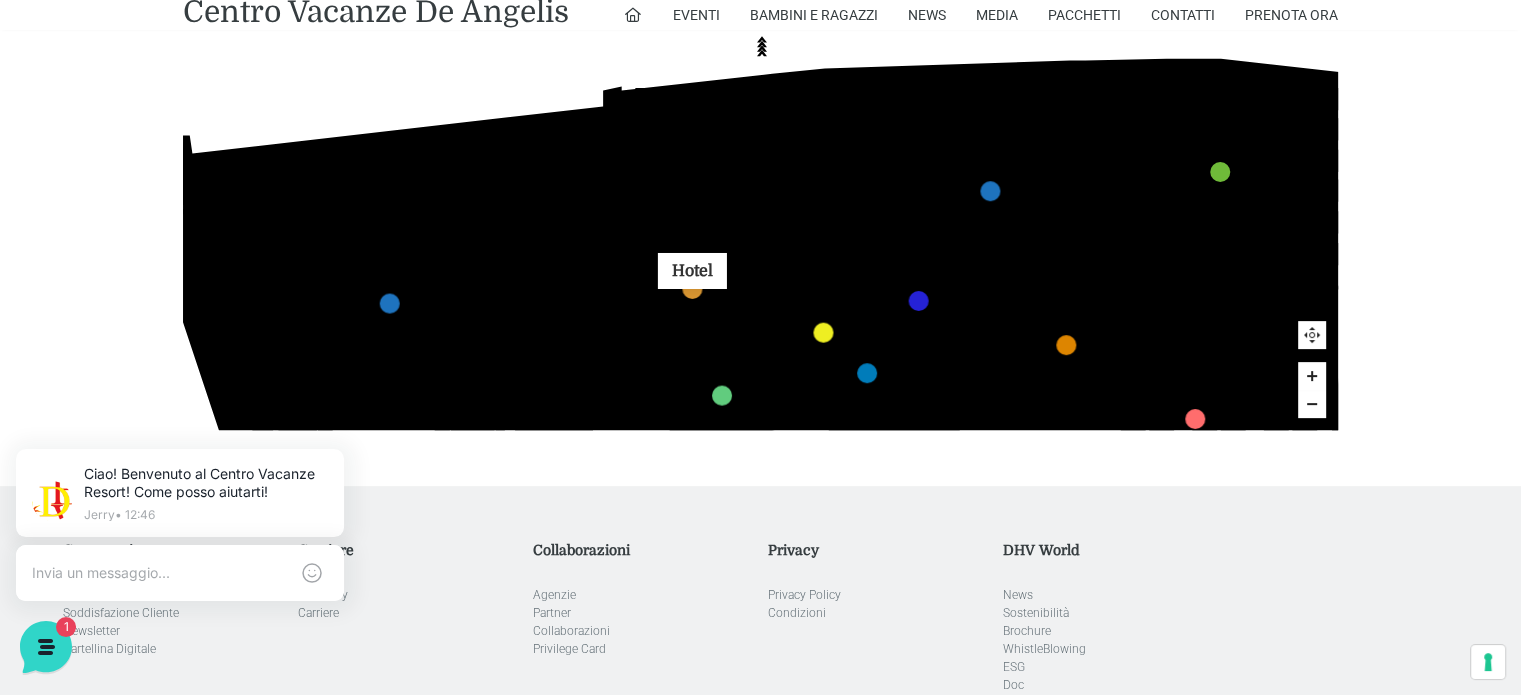click at bounding box center [692, 289] 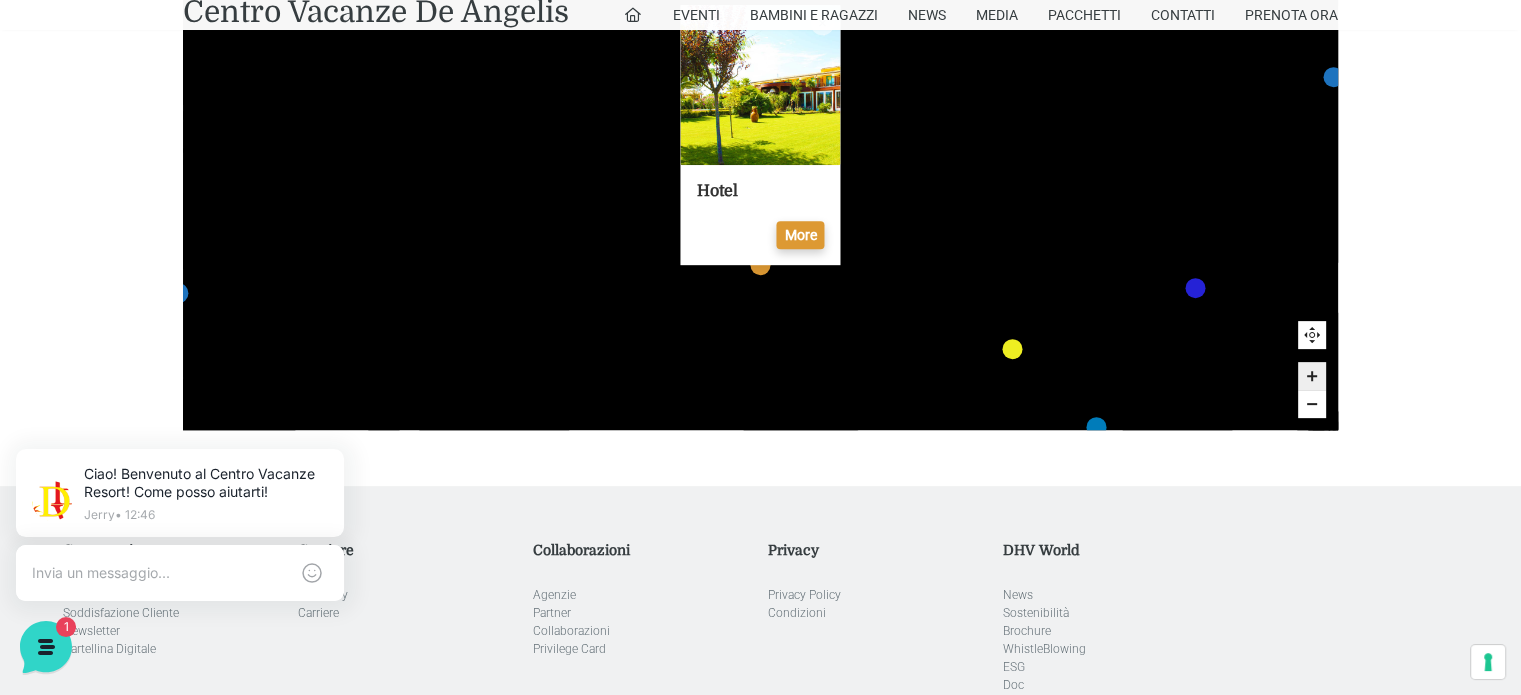 click on "More" at bounding box center (800, 235) 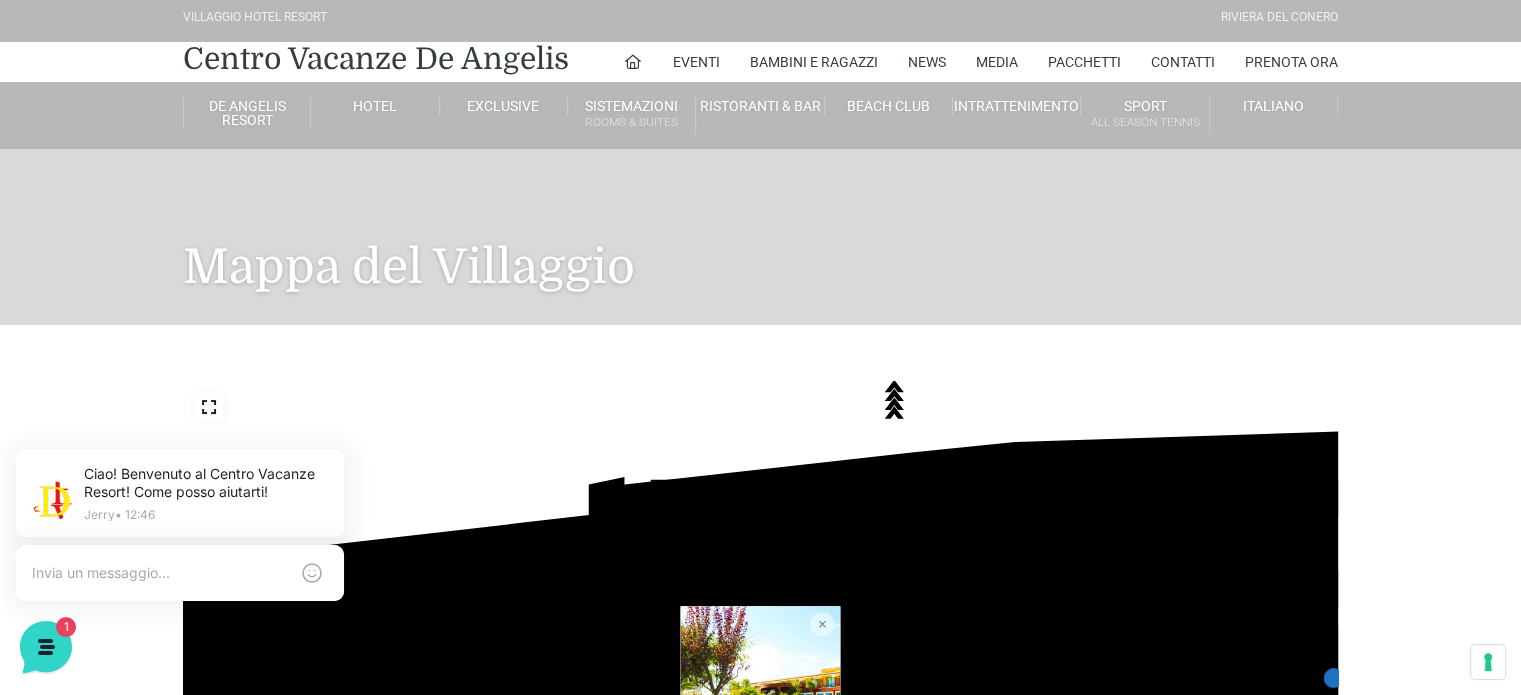 scroll, scrollTop: 0, scrollLeft: 0, axis: both 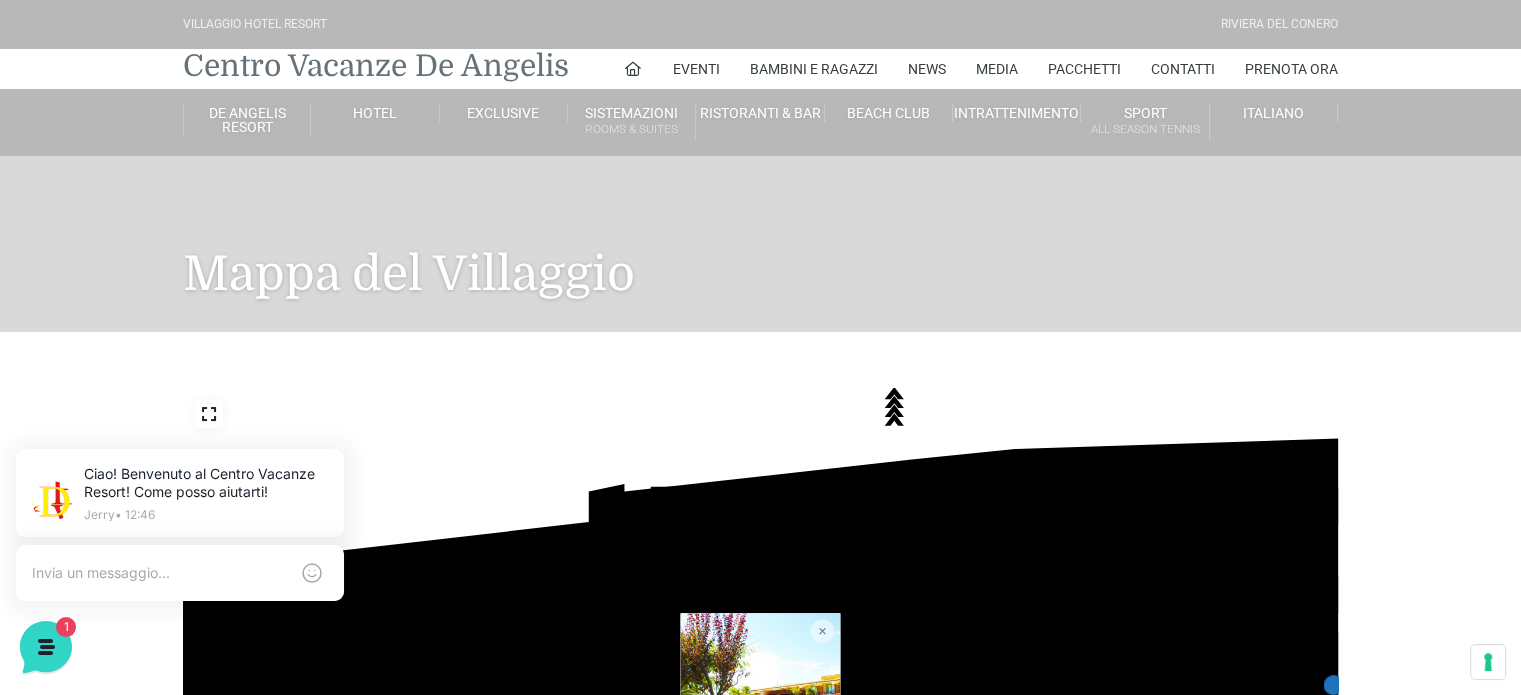 click on "Centro Vacanze De Angelis" at bounding box center [376, 66] 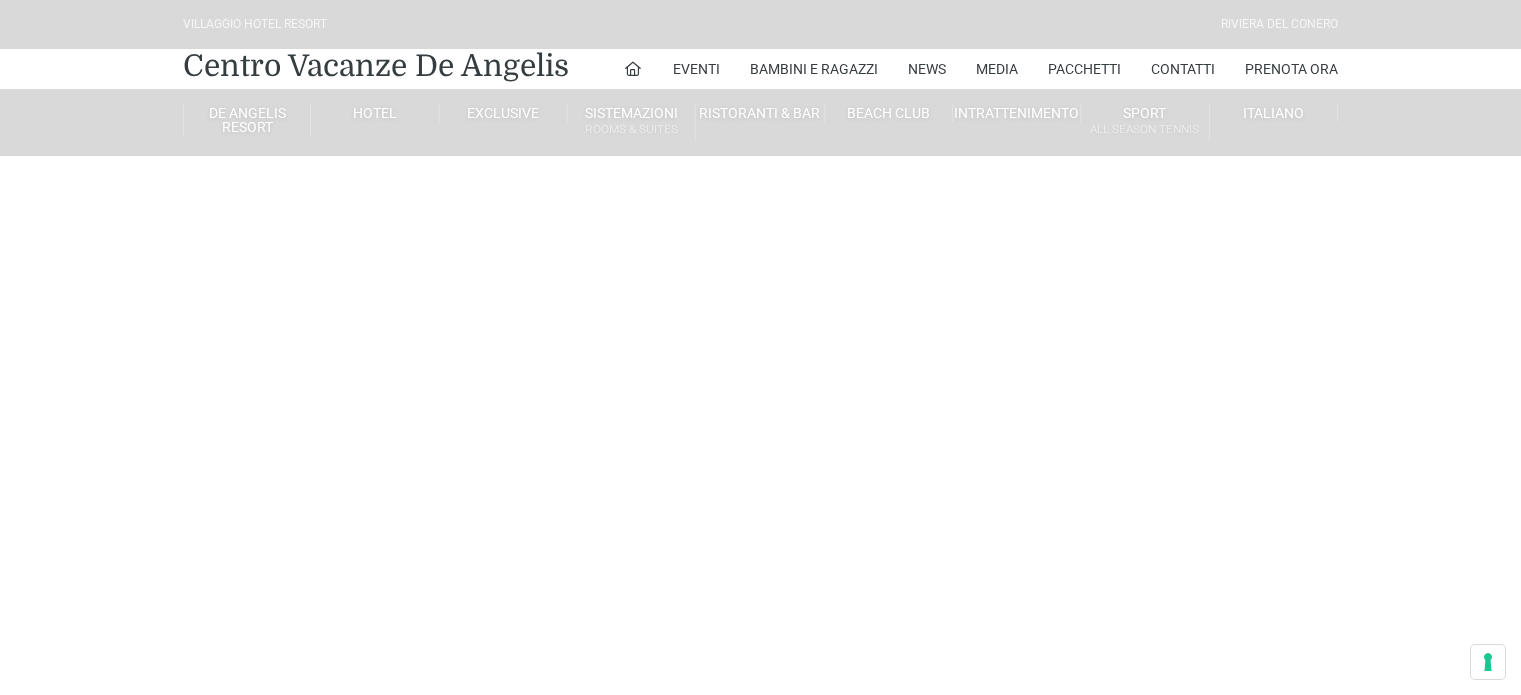 scroll, scrollTop: 0, scrollLeft: 0, axis: both 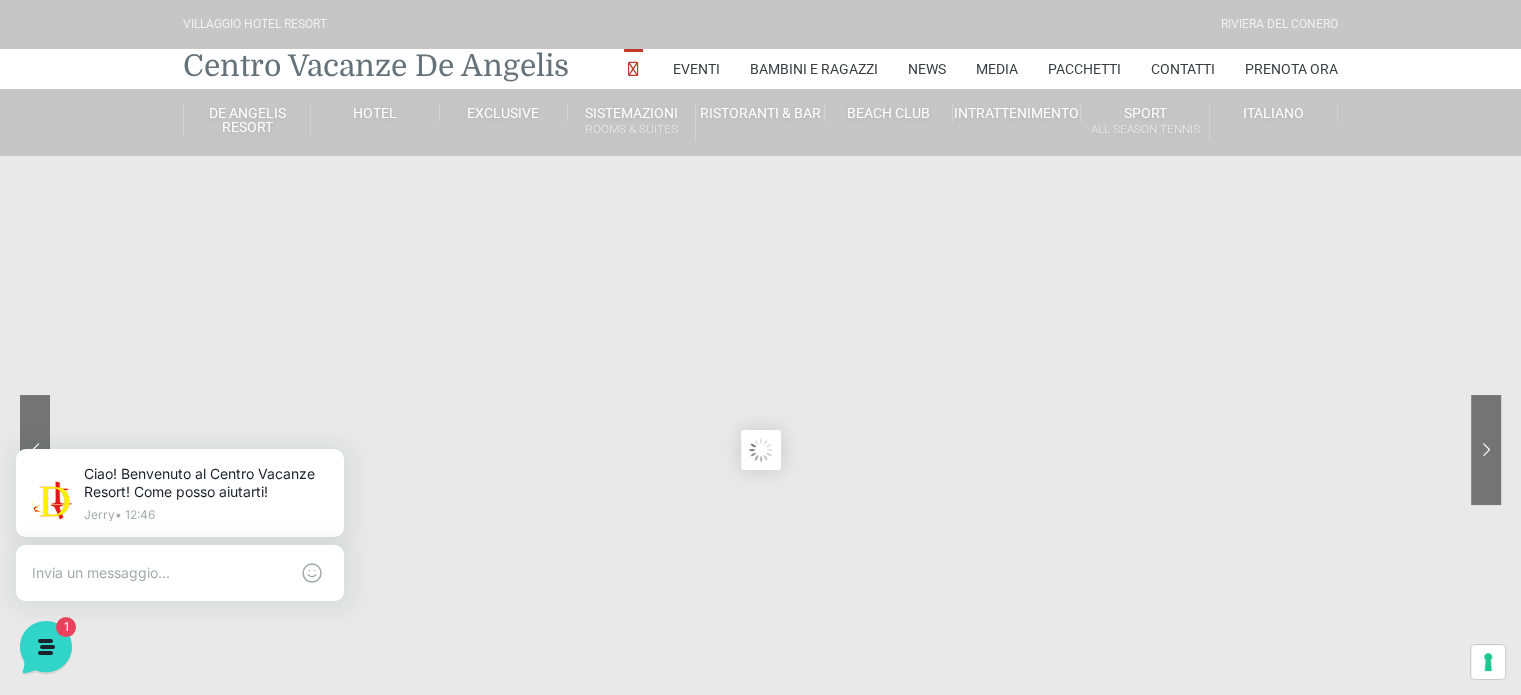 click on "Centro Vacanze De Angelis" at bounding box center (376, 66) 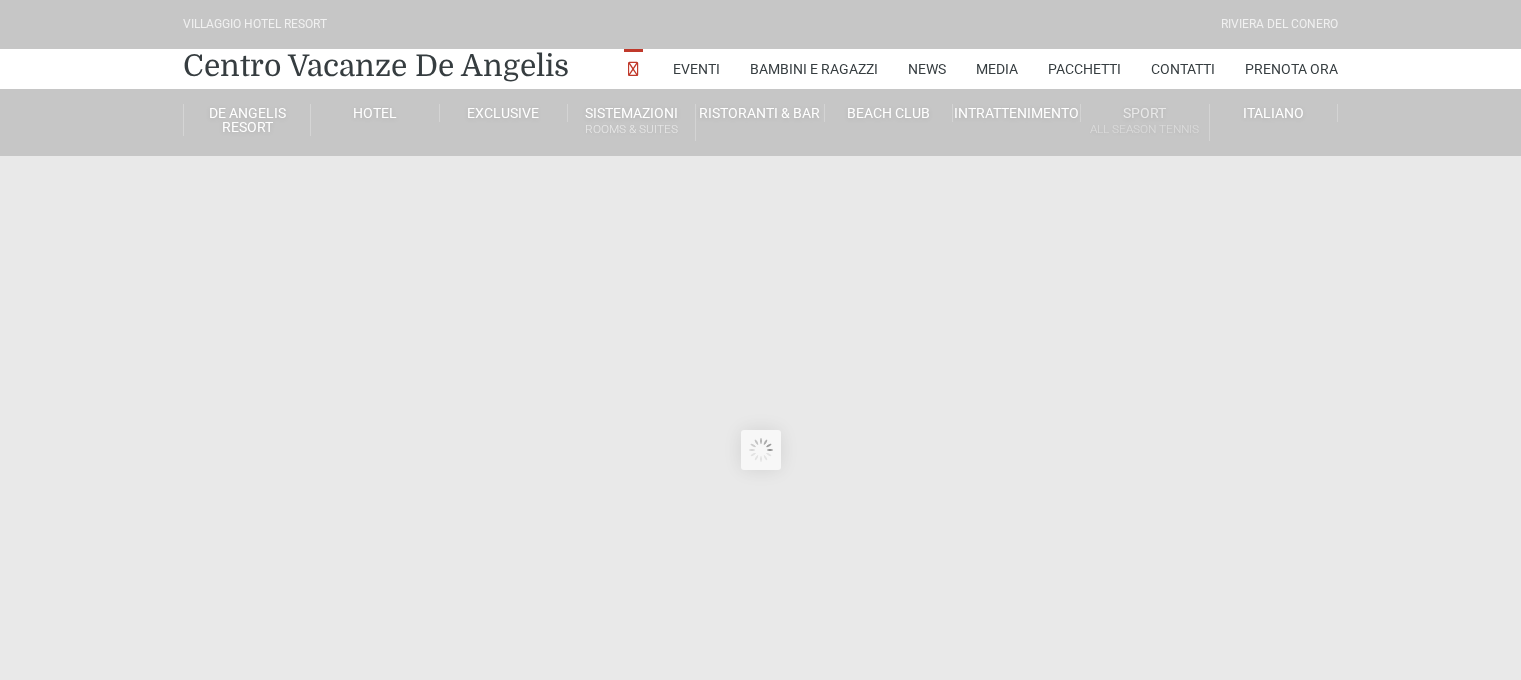 scroll, scrollTop: 0, scrollLeft: 0, axis: both 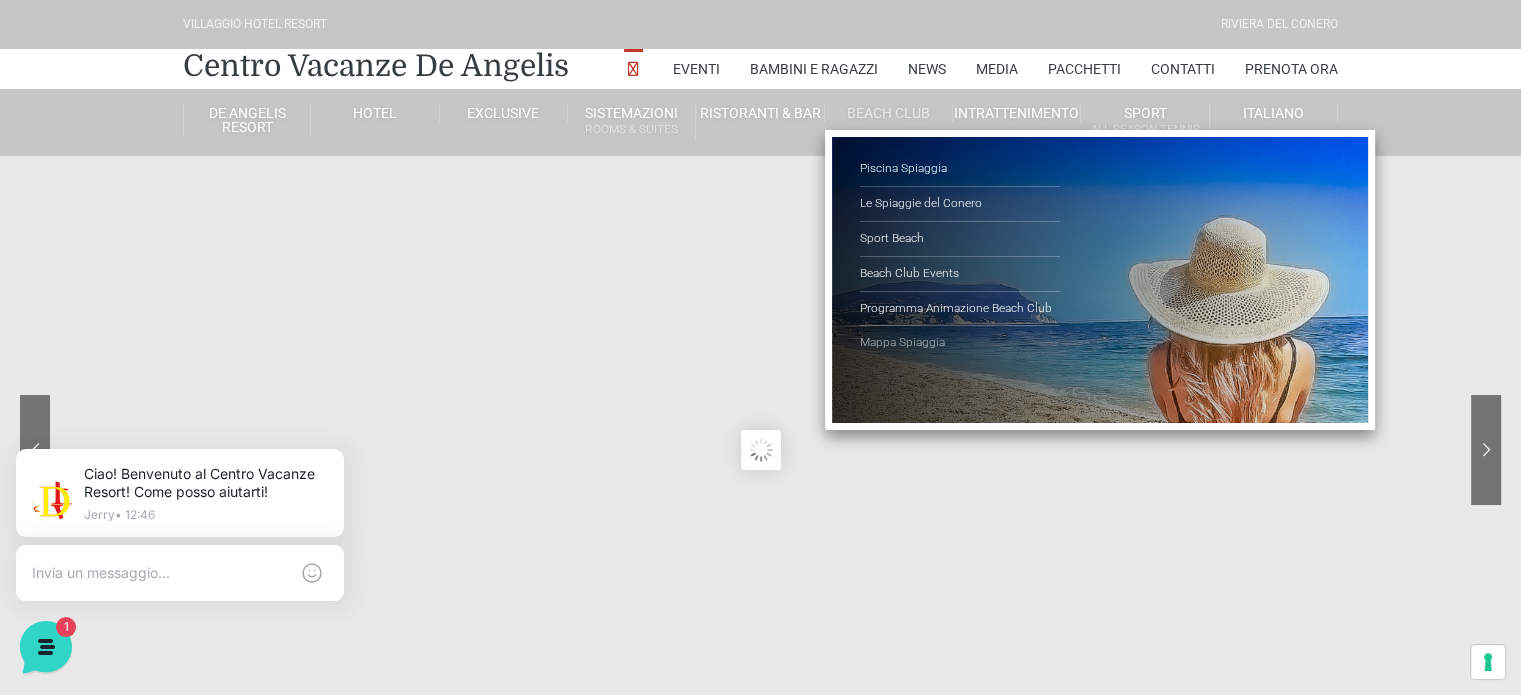 click on "Mappa Spiaggia" at bounding box center (960, 343) 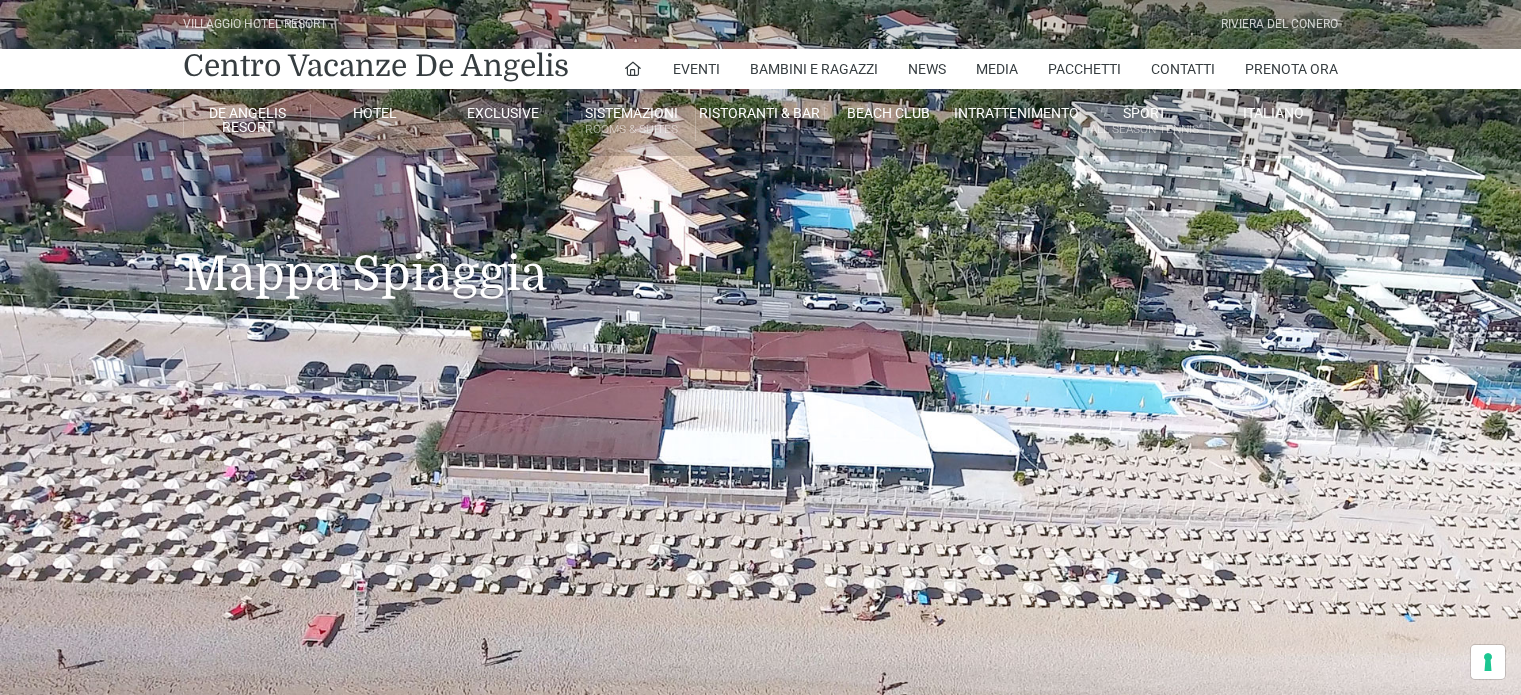 scroll, scrollTop: 0, scrollLeft: 0, axis: both 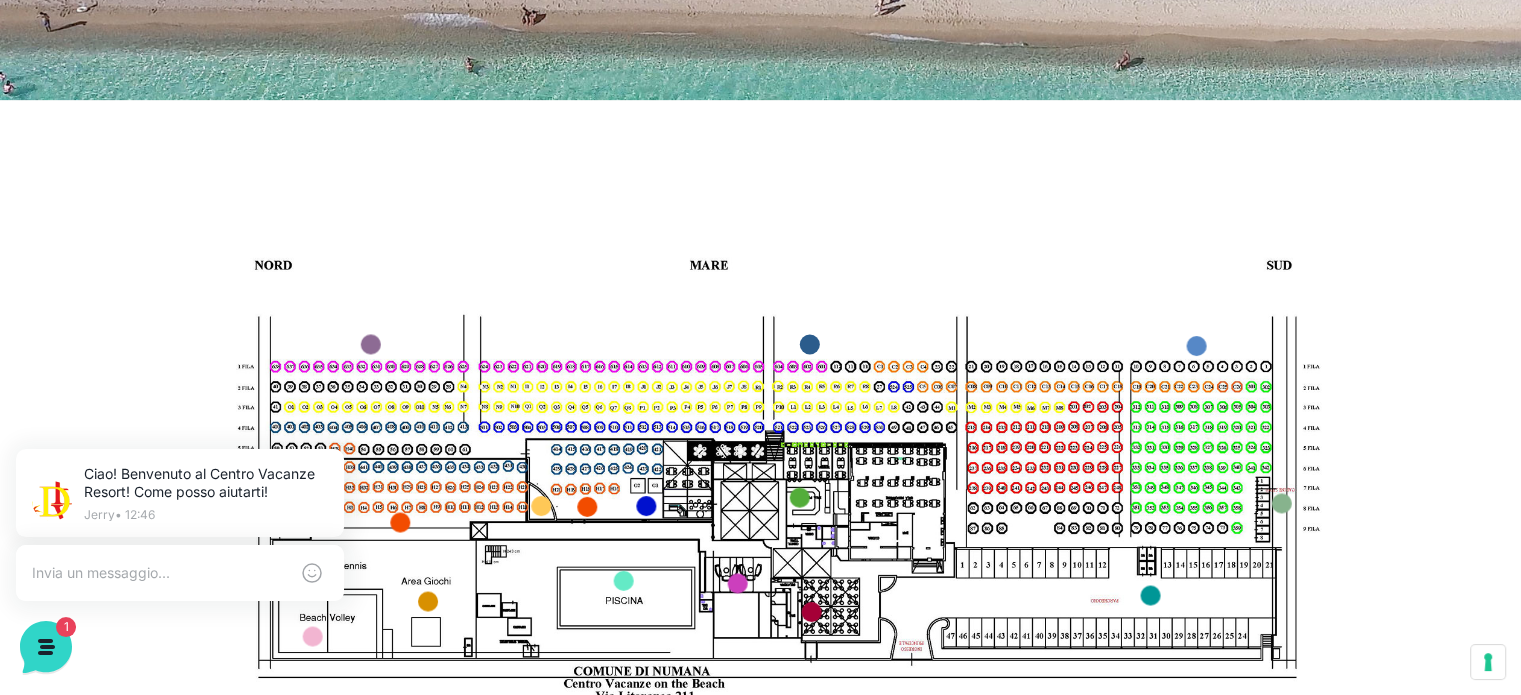 drag, startPoint x: 599, startPoint y: 682, endPoint x: 603, endPoint y: 634, distance: 48.166378 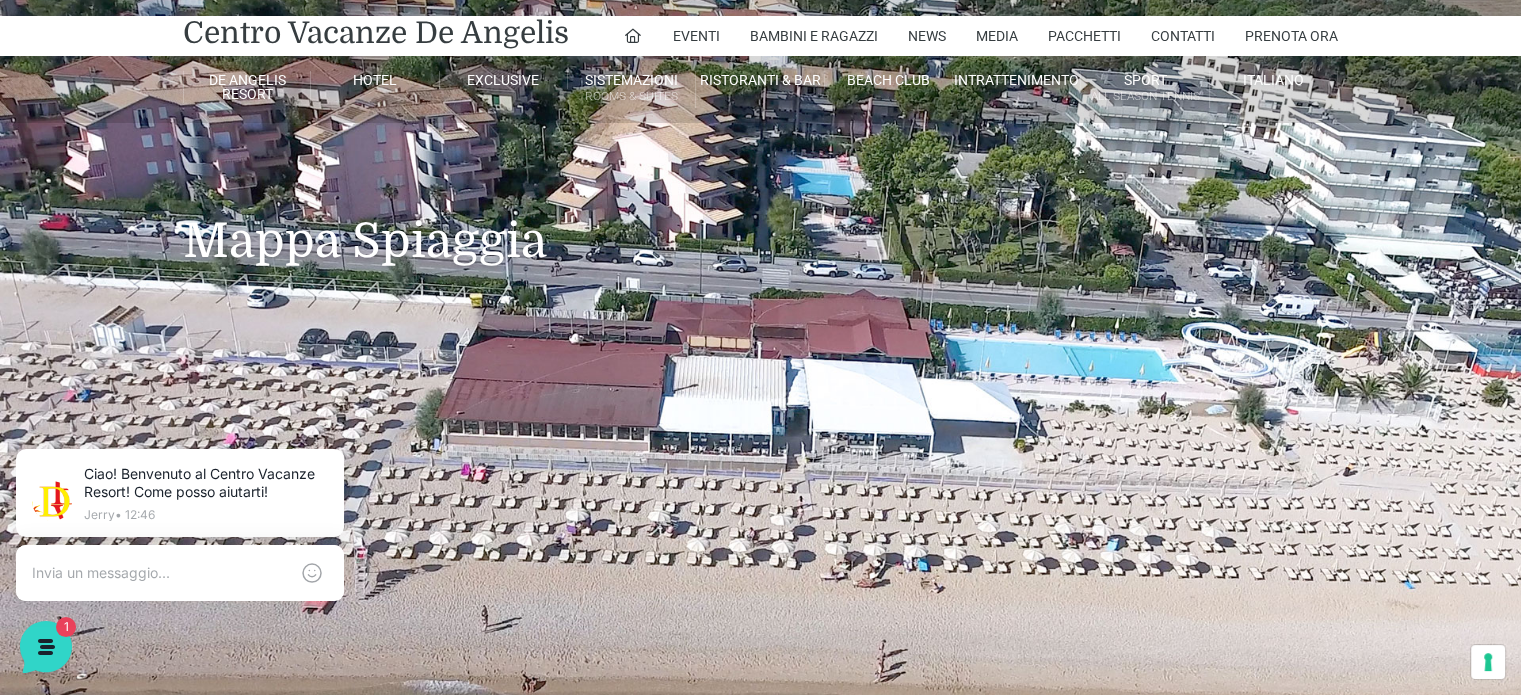 scroll, scrollTop: 0, scrollLeft: 0, axis: both 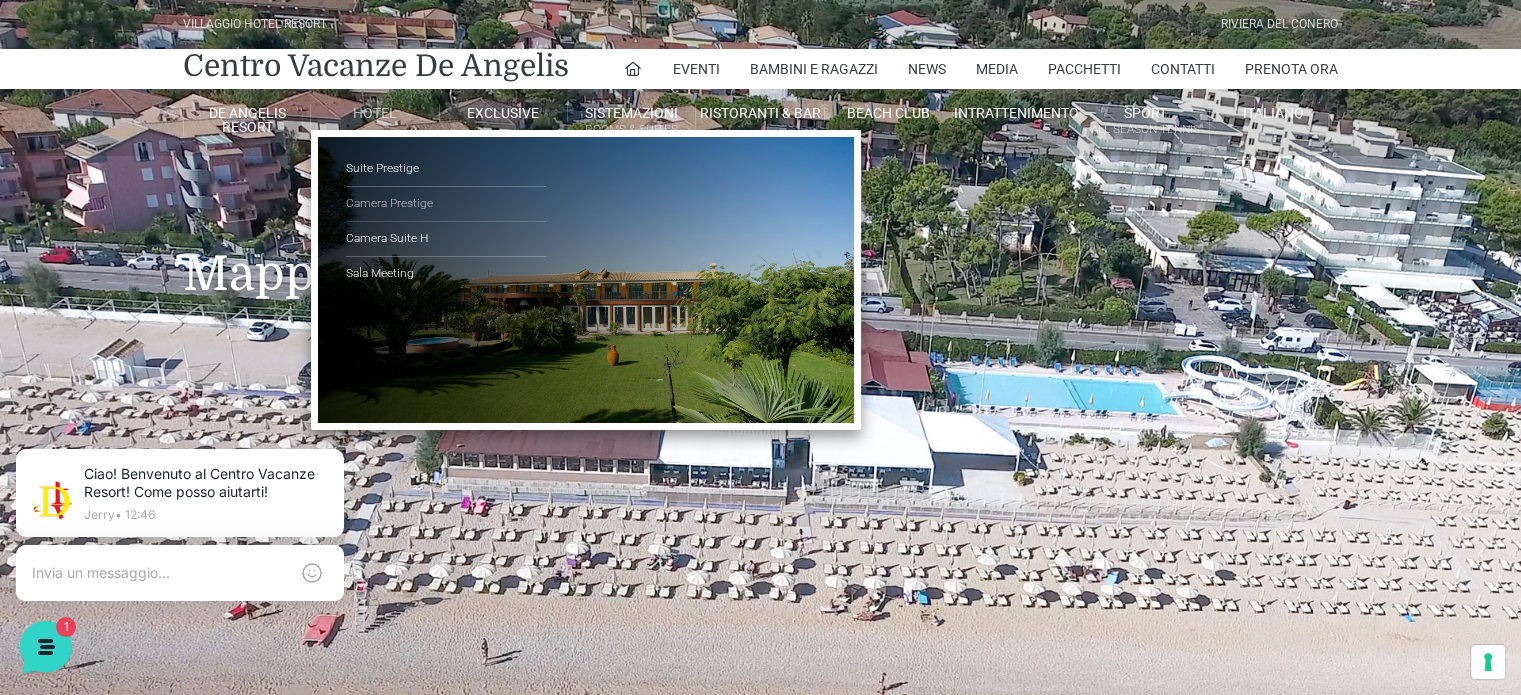 click on "Camera Prestige" at bounding box center (446, 204) 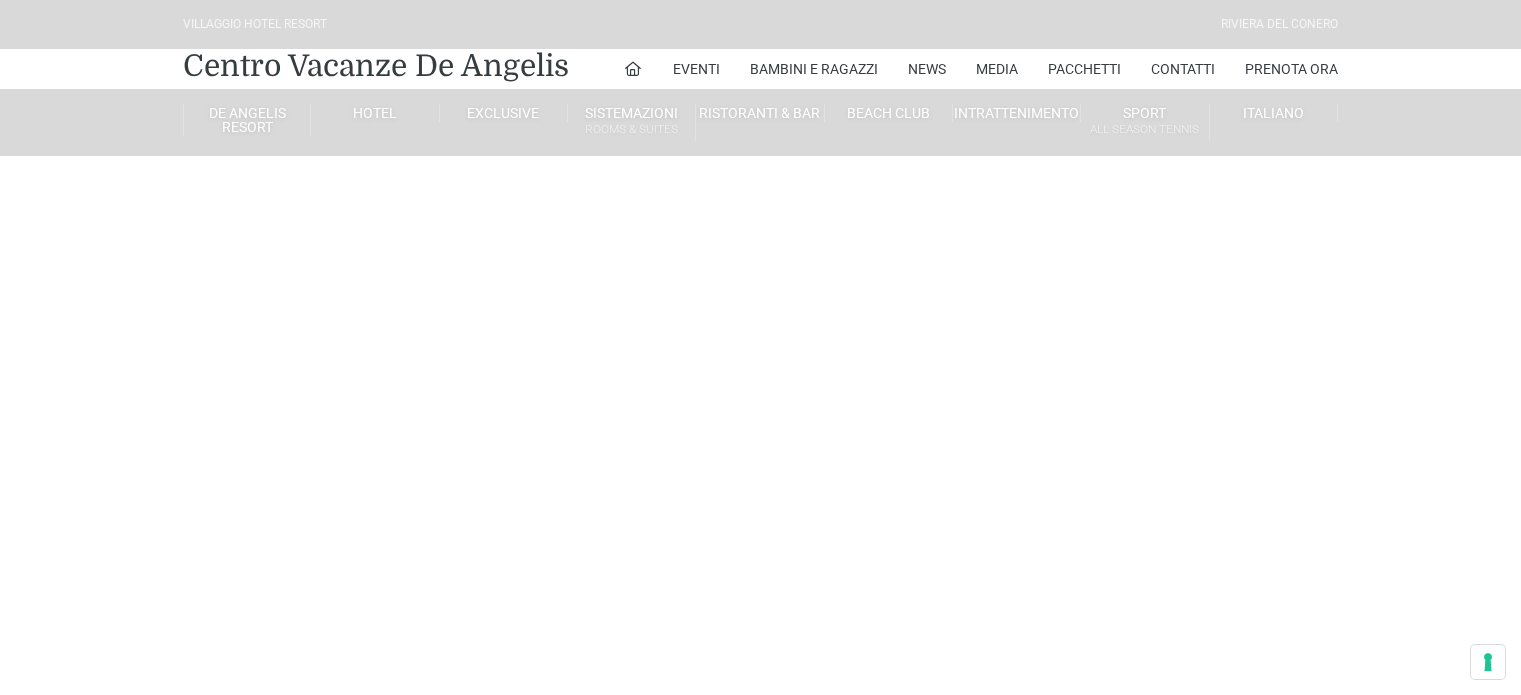scroll, scrollTop: 0, scrollLeft: 0, axis: both 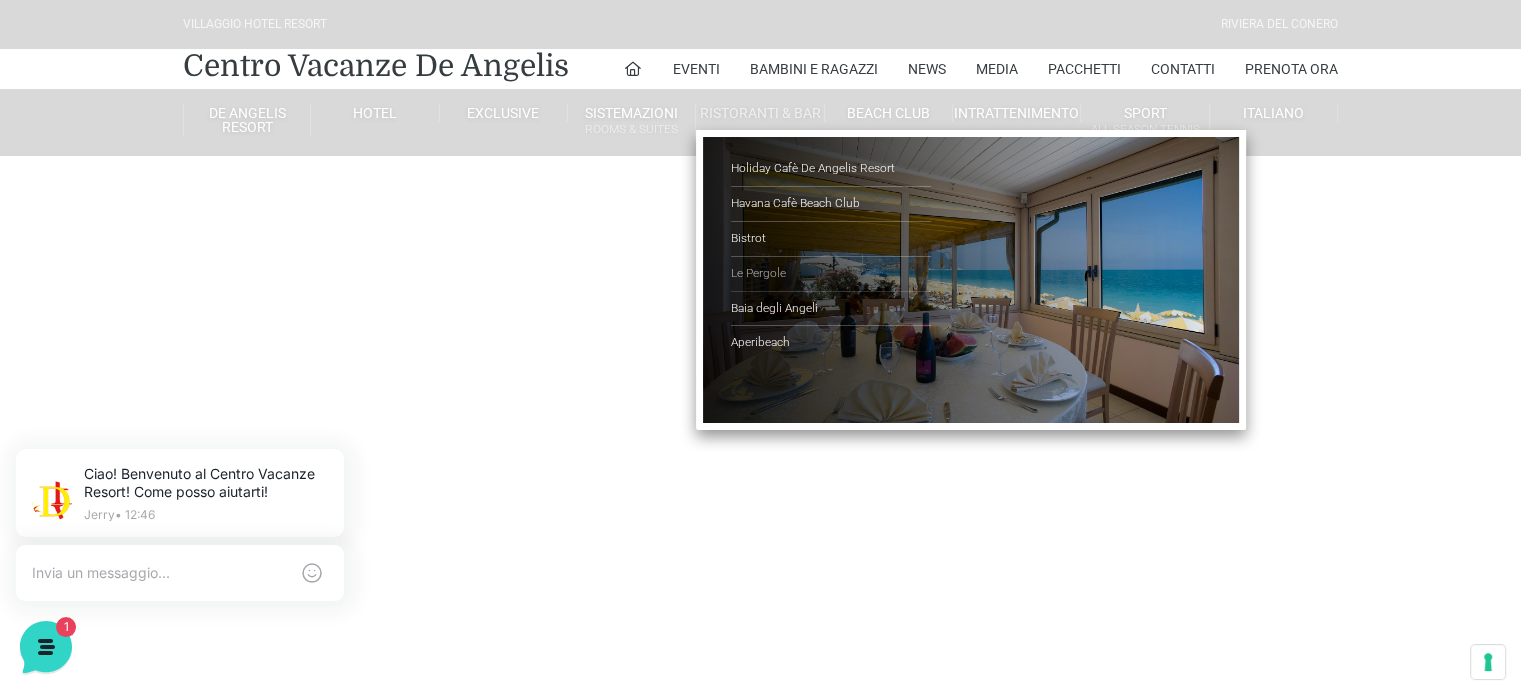 click on "Le Pergole" at bounding box center [831, 274] 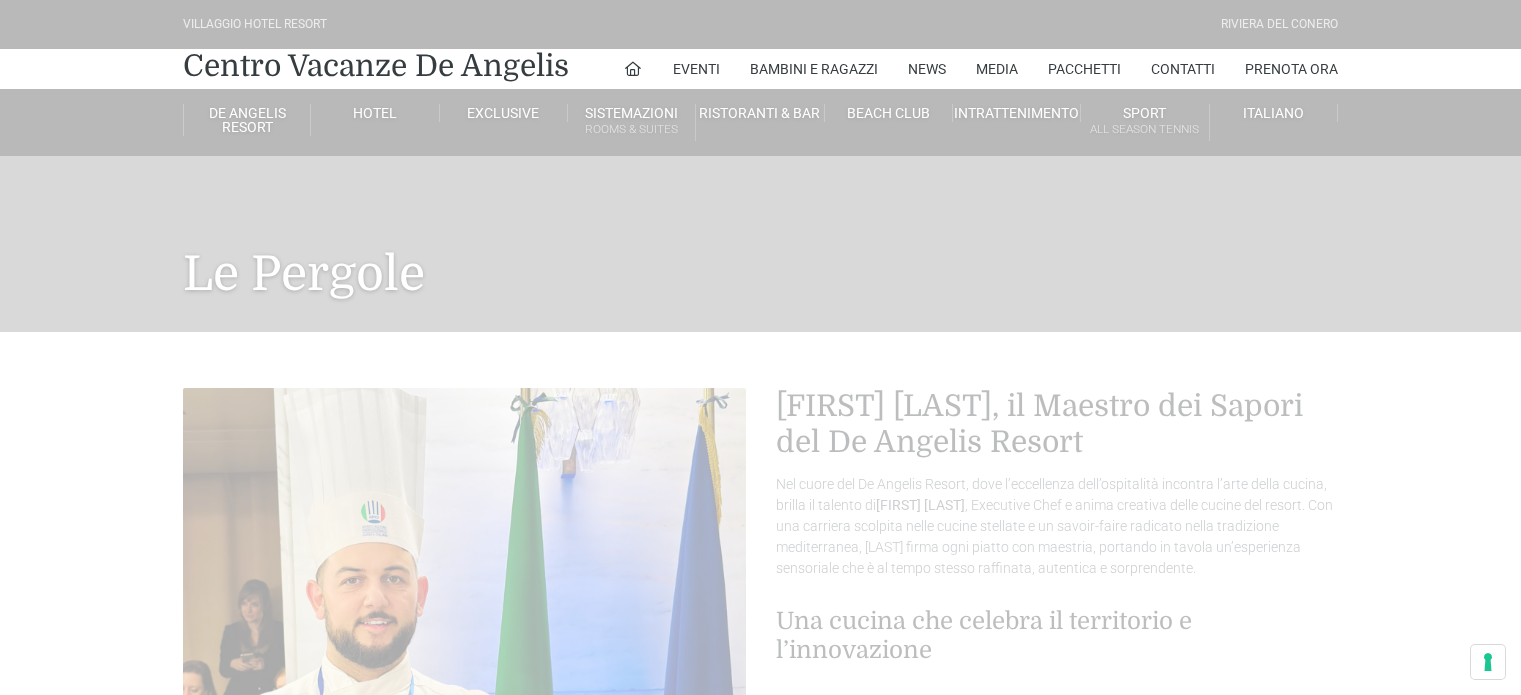 scroll, scrollTop: 0, scrollLeft: 0, axis: both 